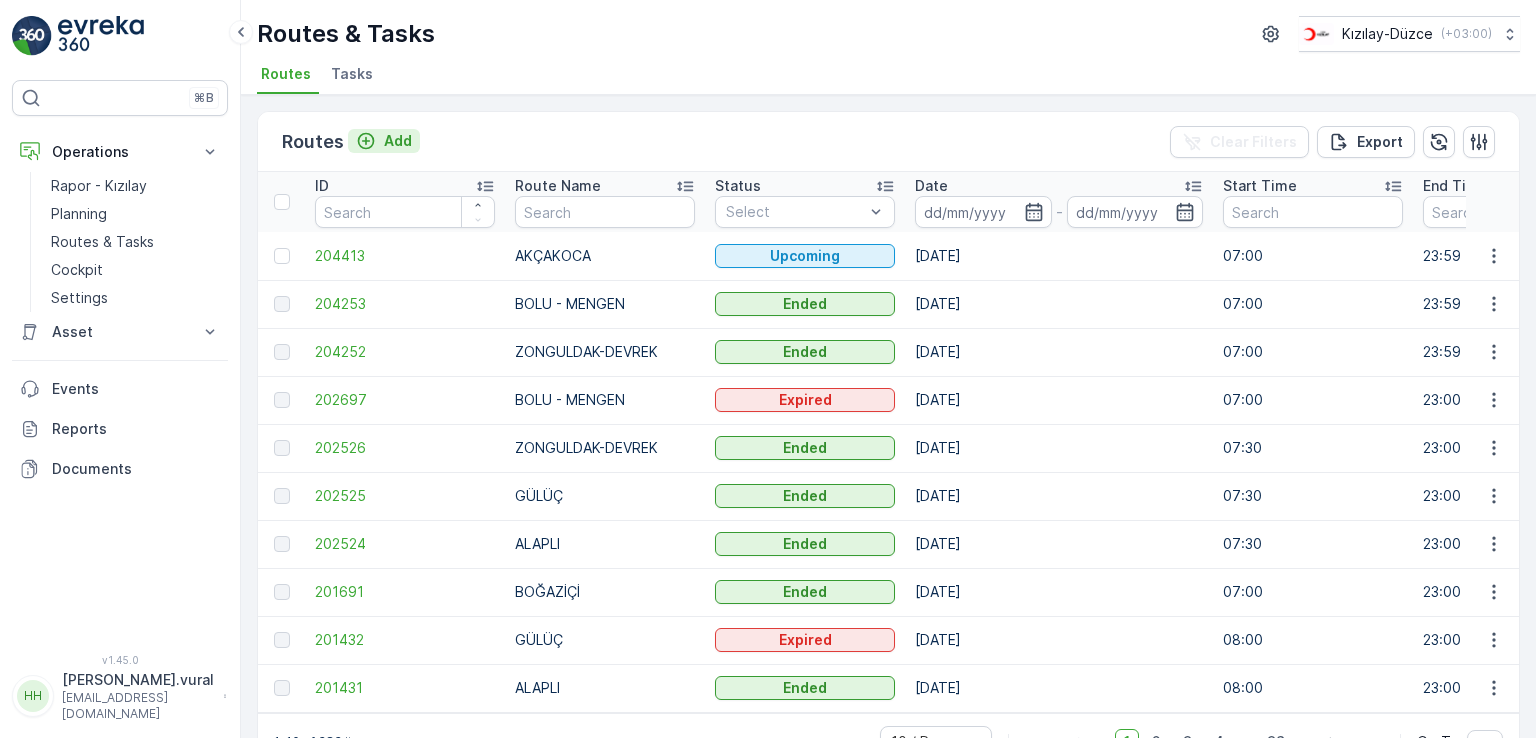 scroll, scrollTop: 0, scrollLeft: 0, axis: both 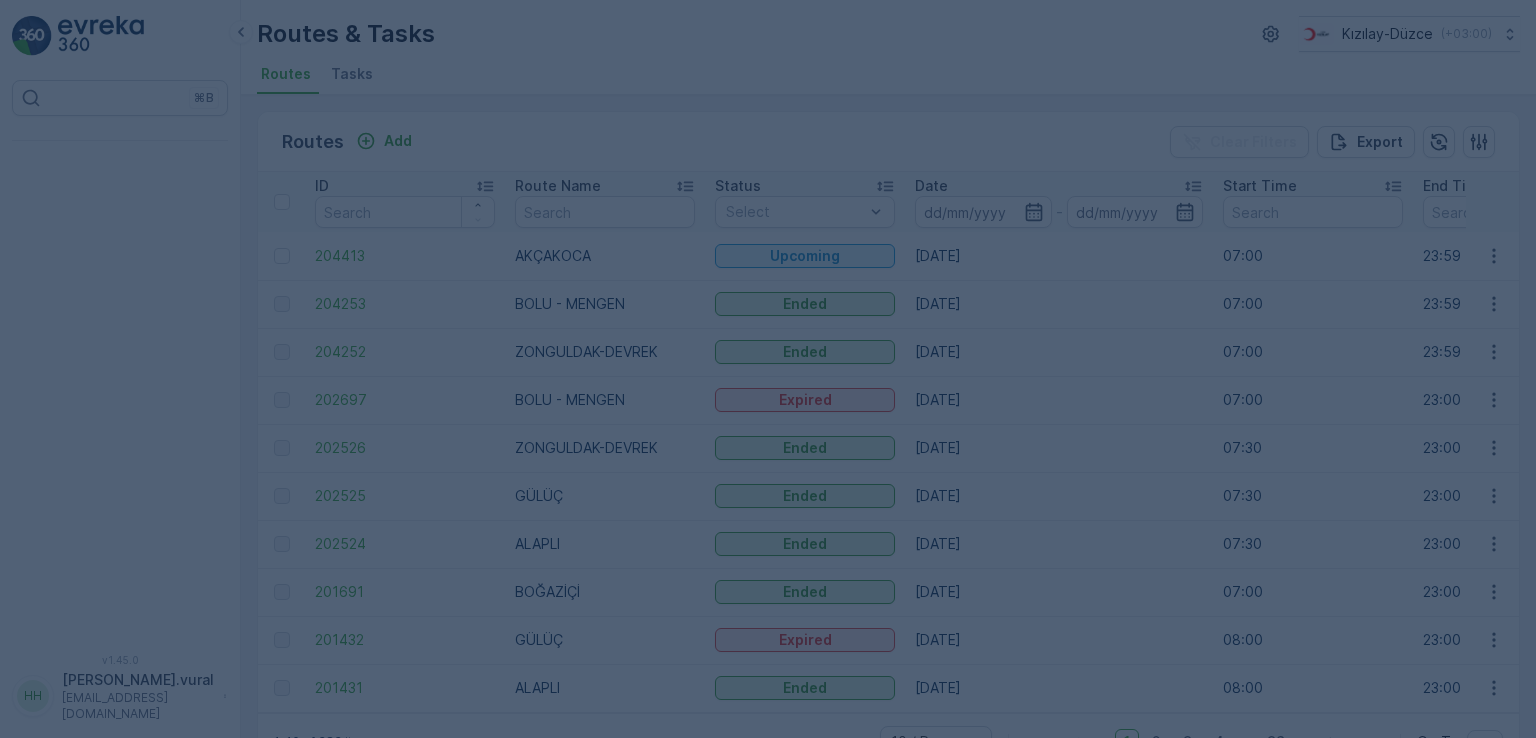 click at bounding box center [768, 369] 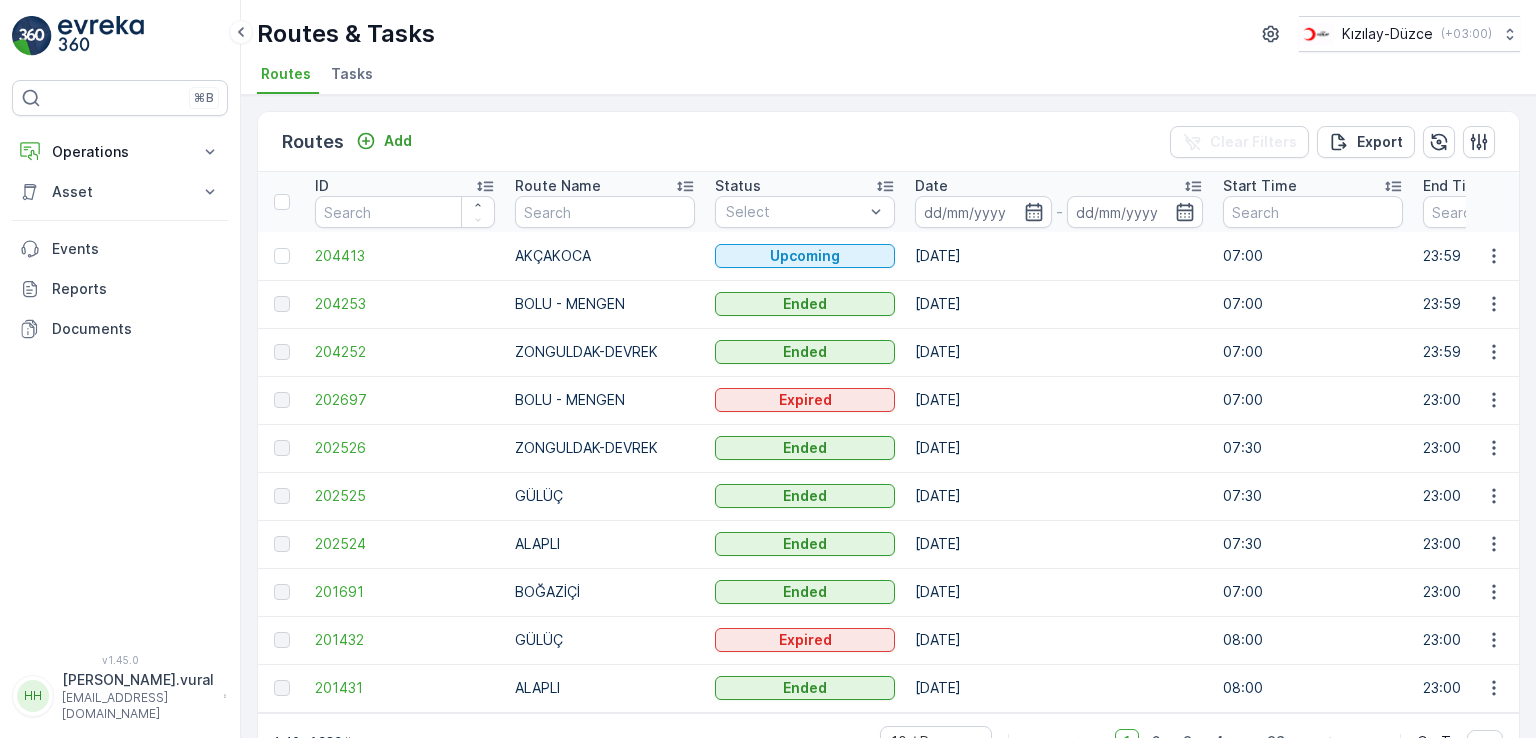 click on "[EMAIL_ADDRESS][DOMAIN_NAME]" at bounding box center (138, 706) 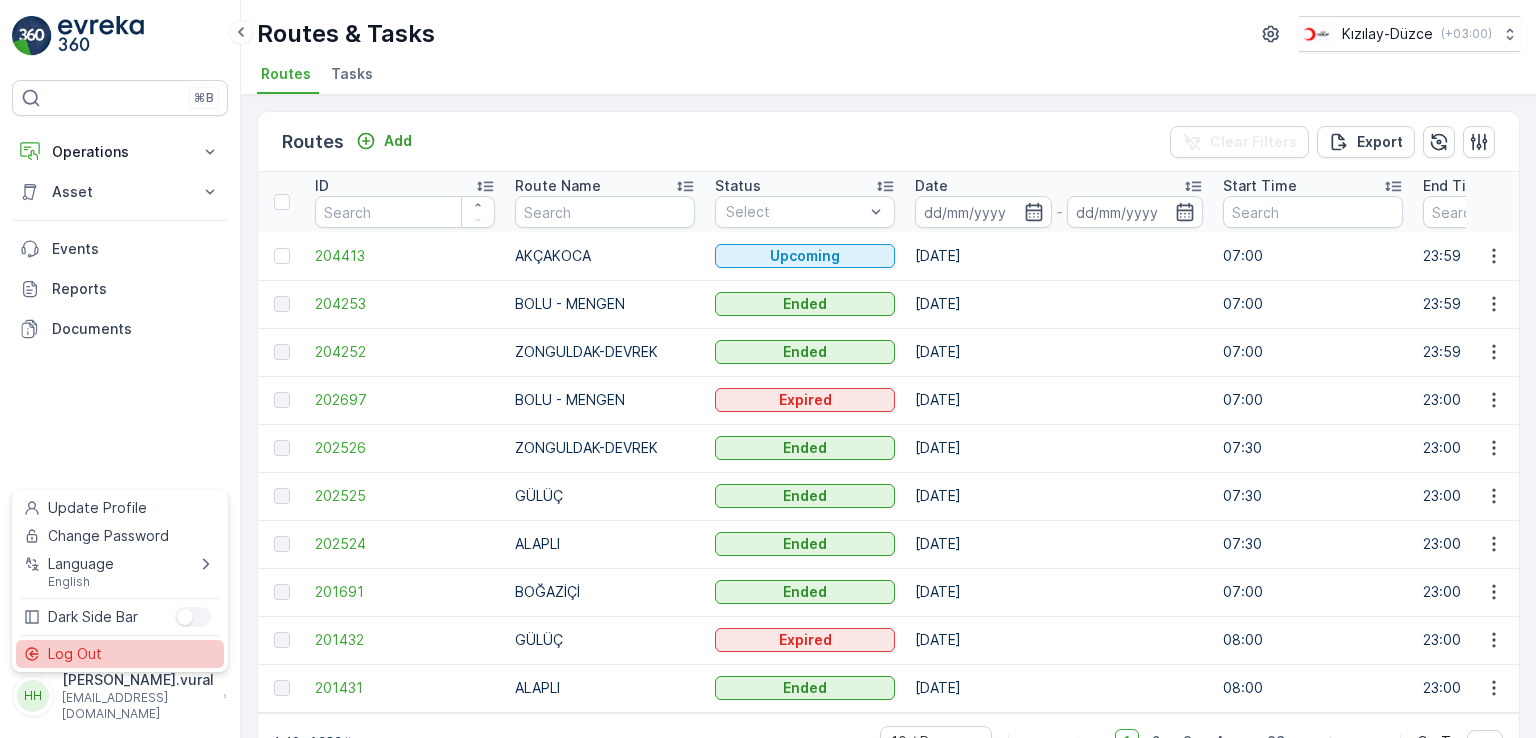 click on "Log Out" at bounding box center [120, 654] 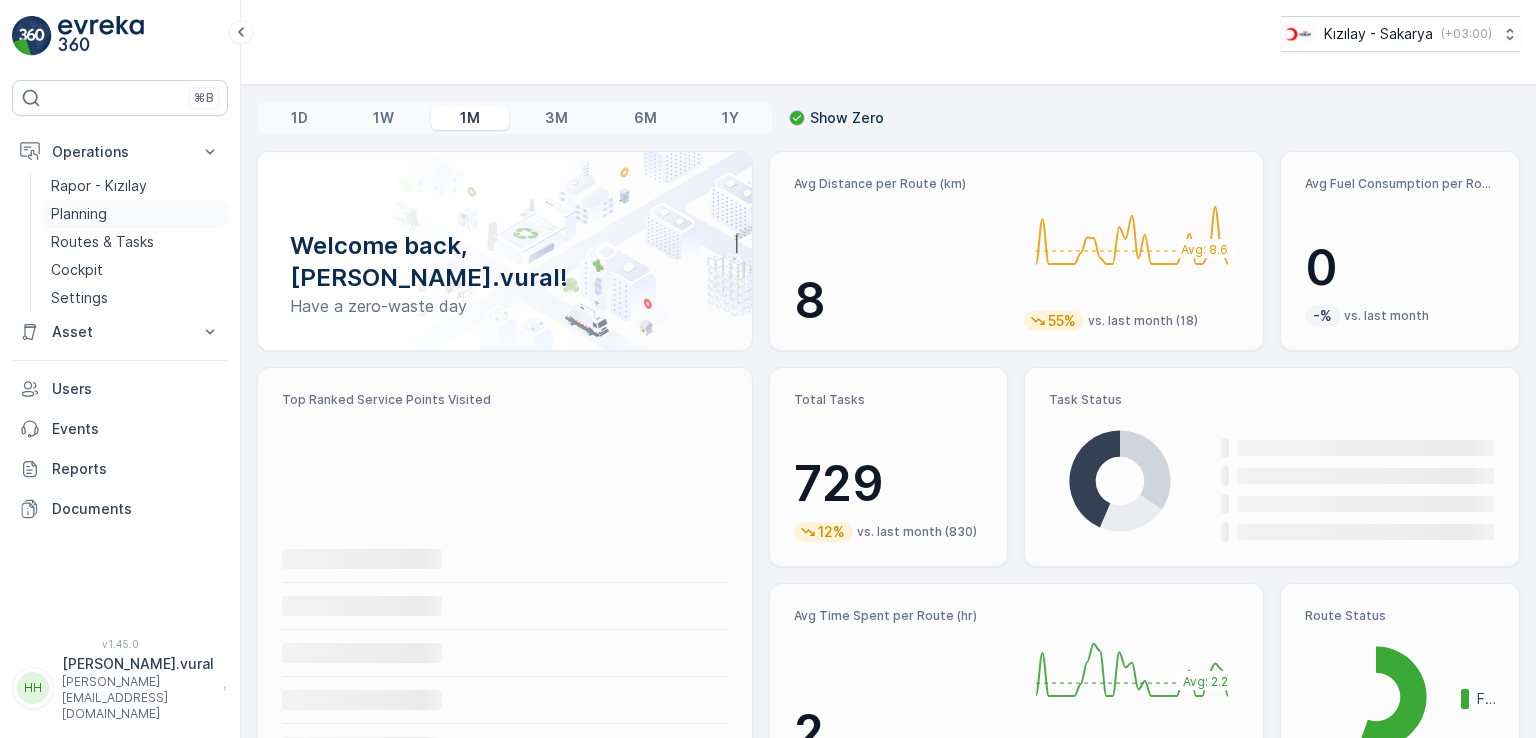 scroll, scrollTop: 0, scrollLeft: 0, axis: both 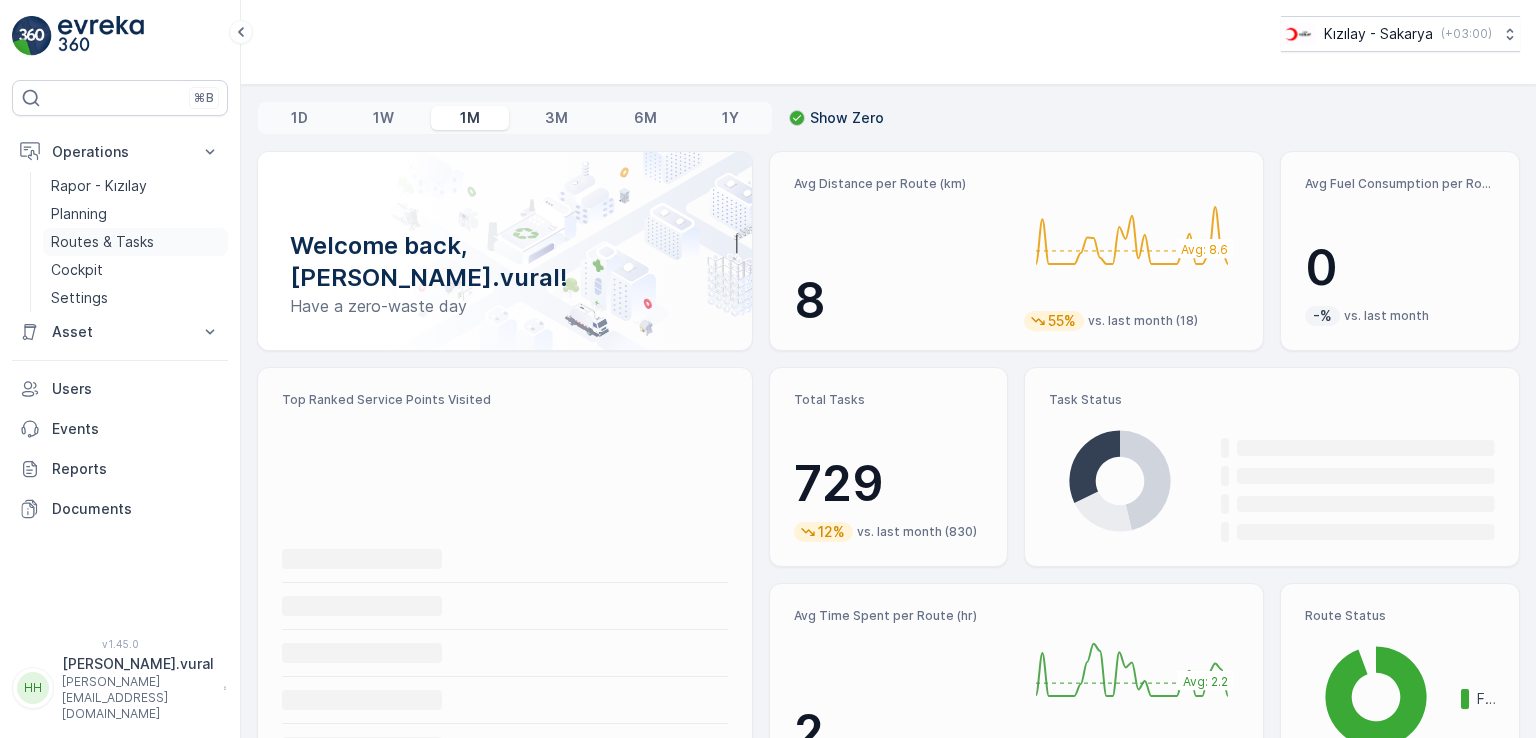 click on "Routes & Tasks" at bounding box center (135, 242) 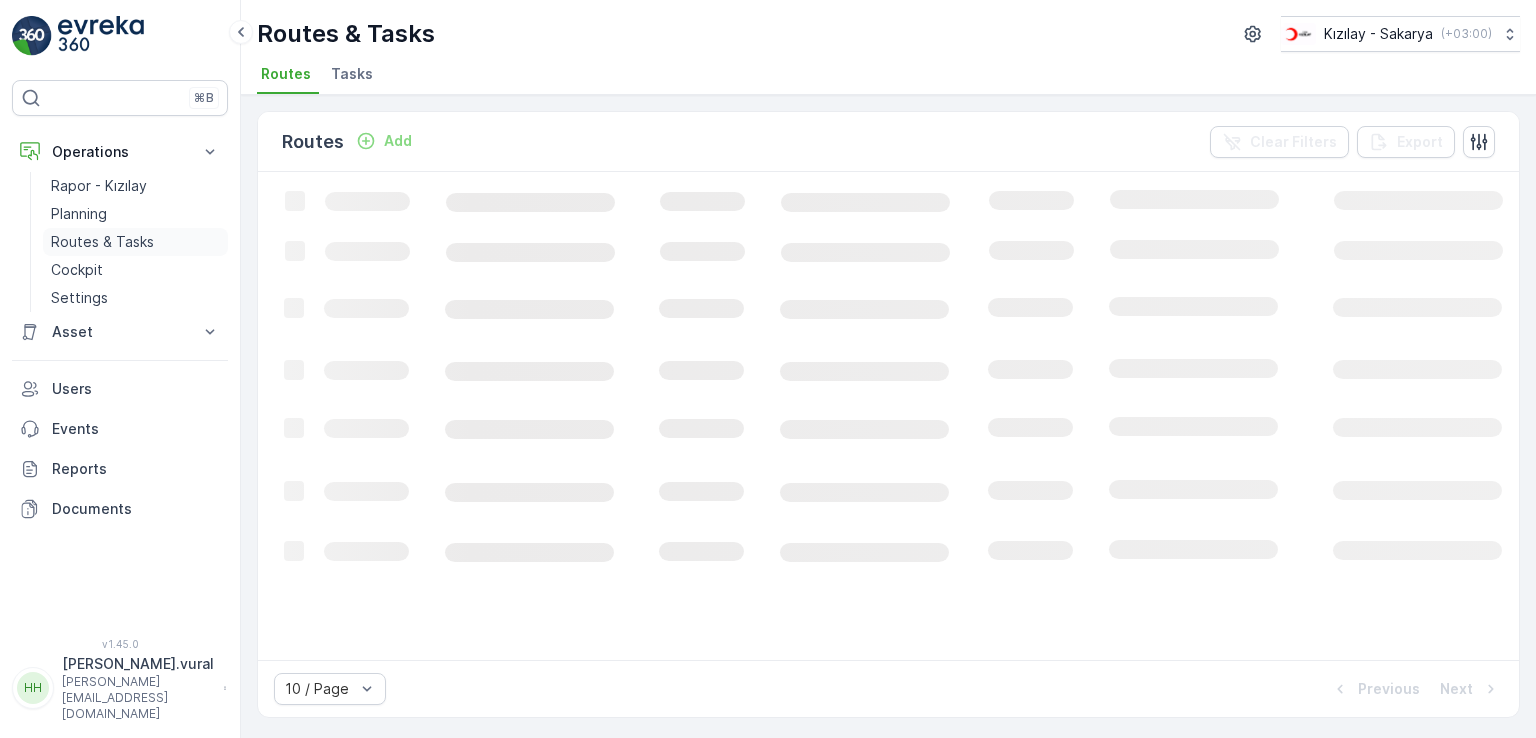 click on "Routes & Tasks" at bounding box center (102, 242) 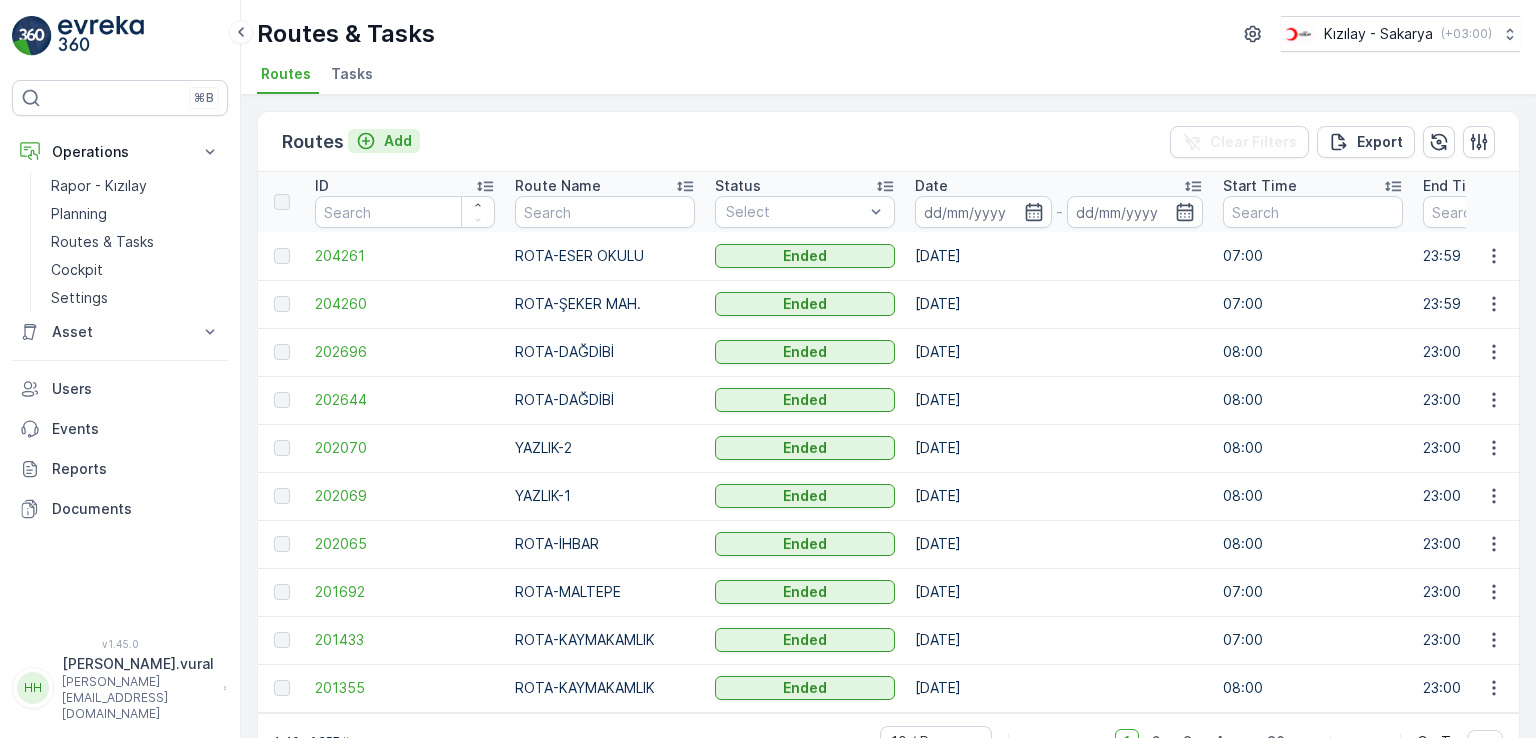 click on "Add" at bounding box center [384, 141] 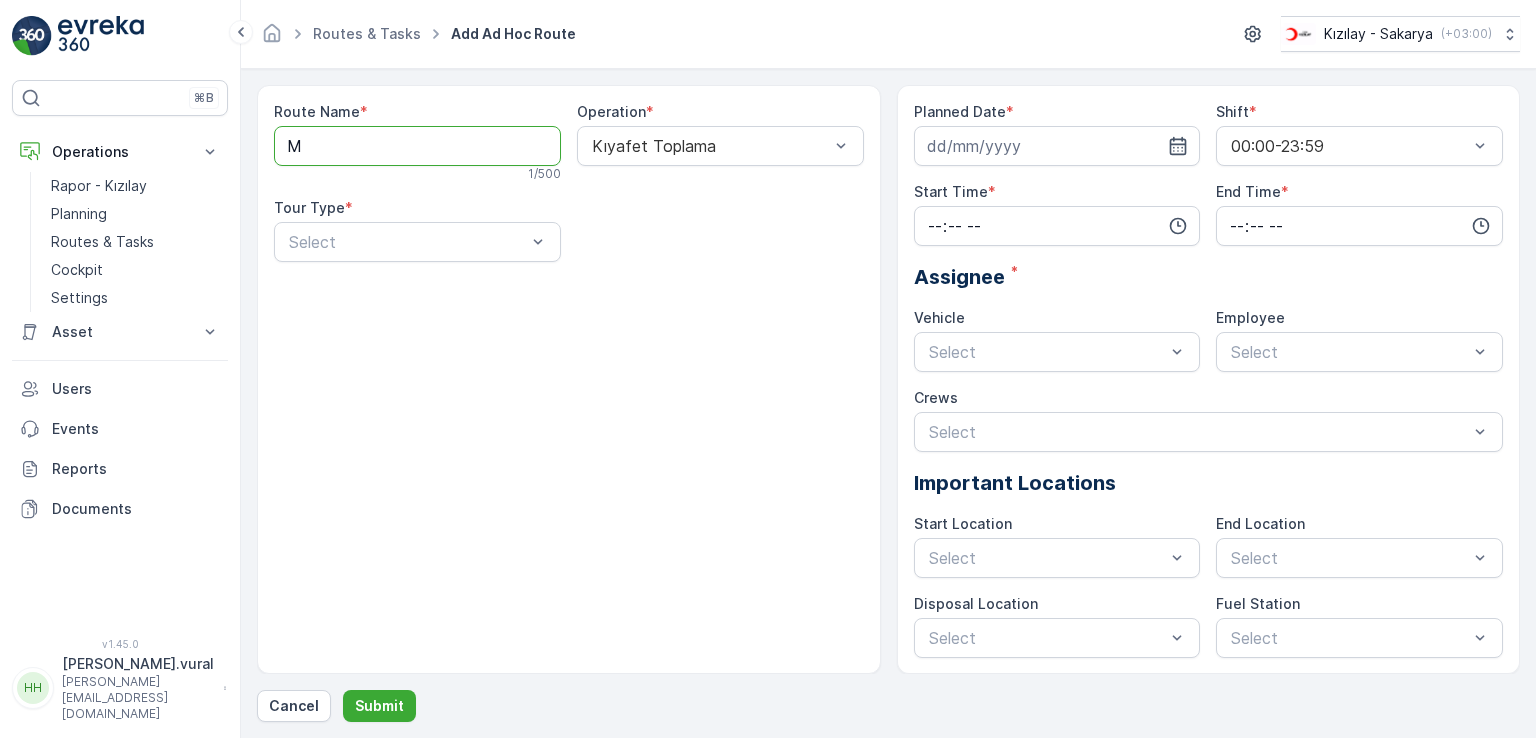 type on "MAVİDURAK-BAHÇELİEVLER" 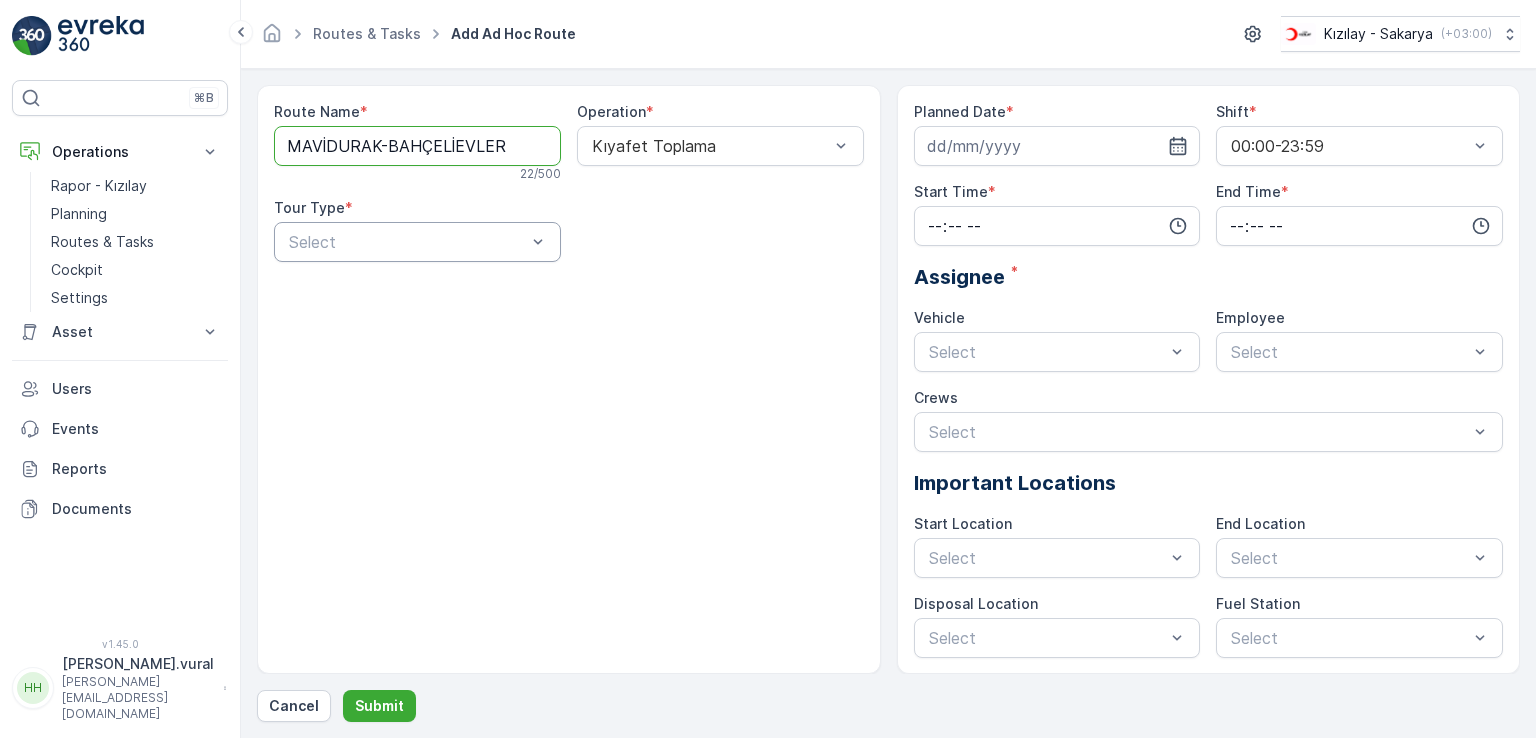 click on "Select" at bounding box center (417, 242) 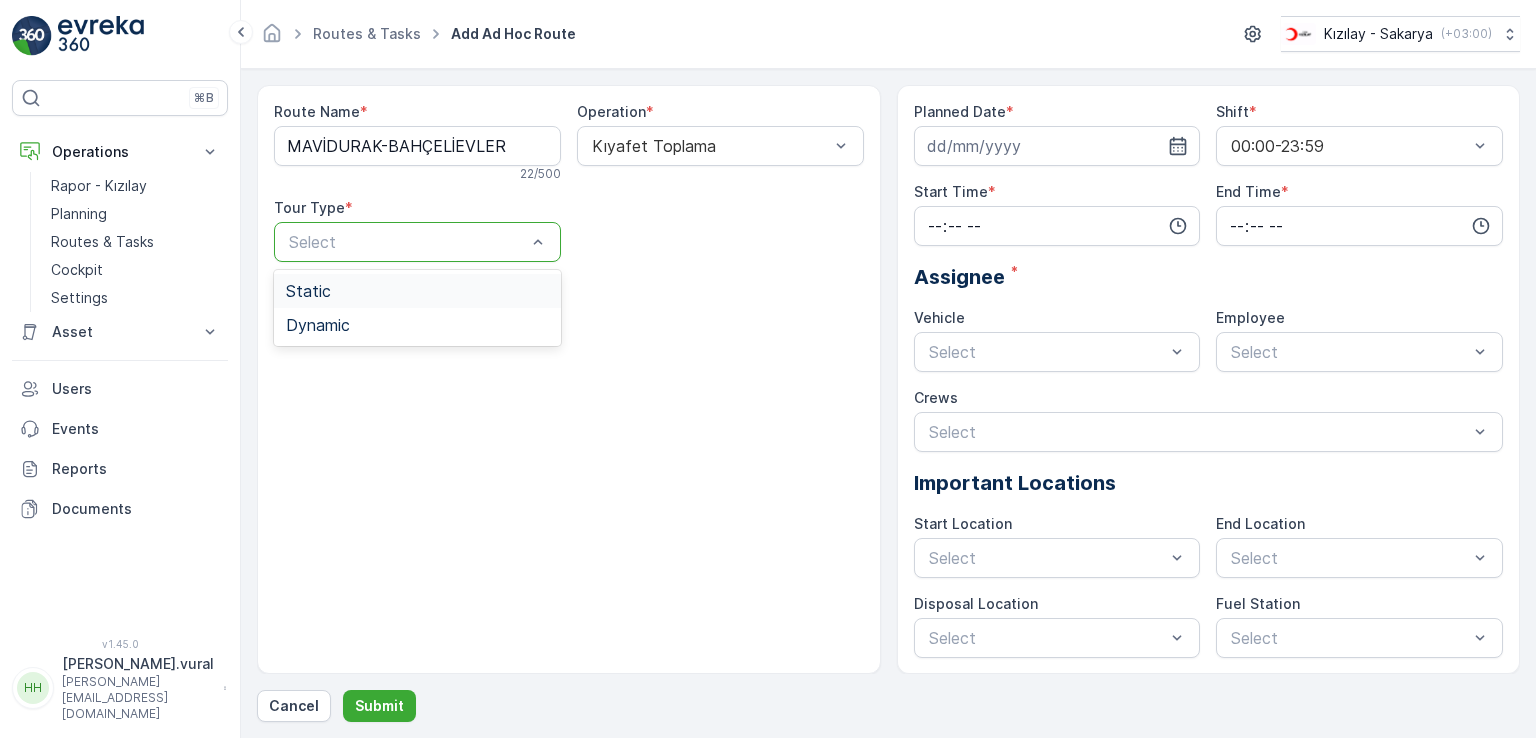 click on "Static" at bounding box center [417, 291] 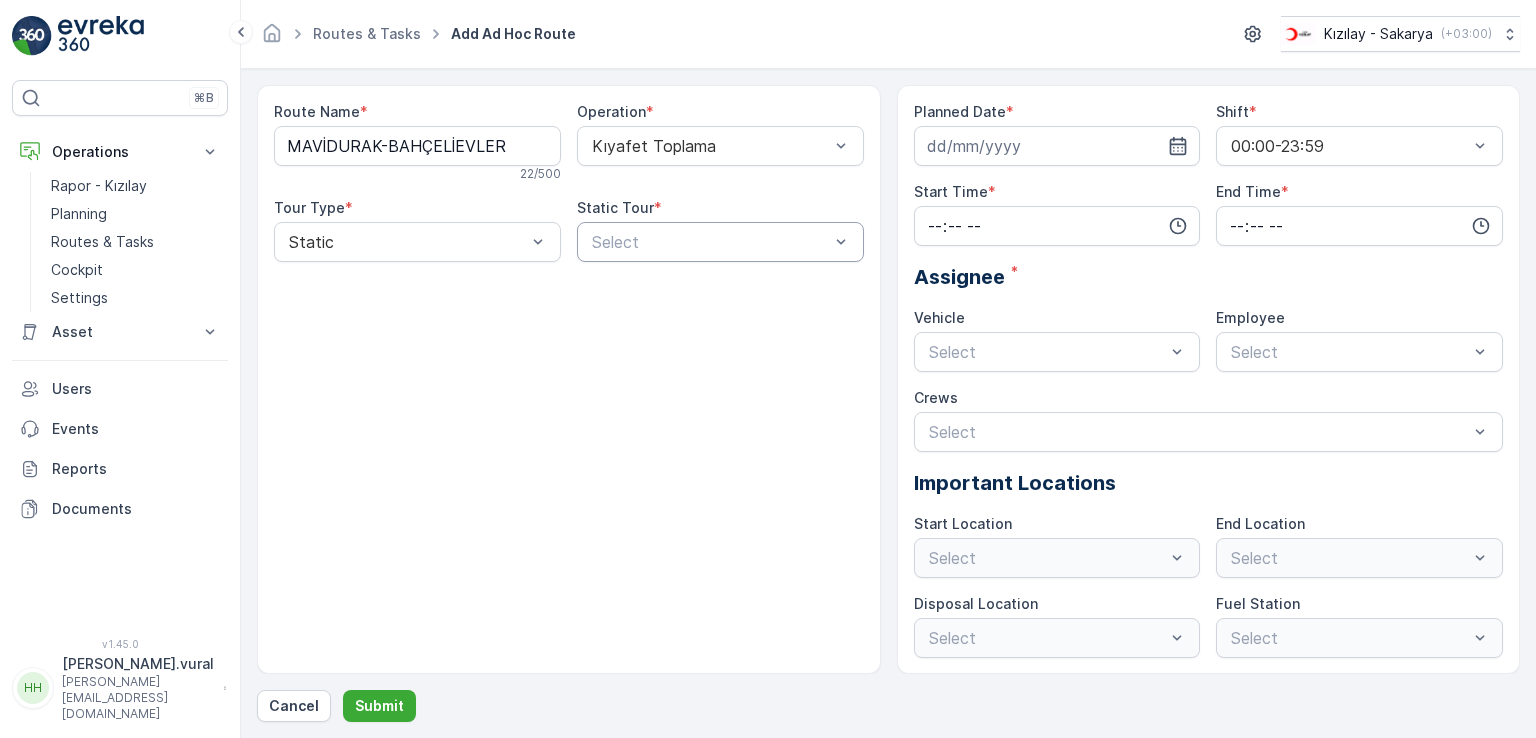 click at bounding box center (592, 242) 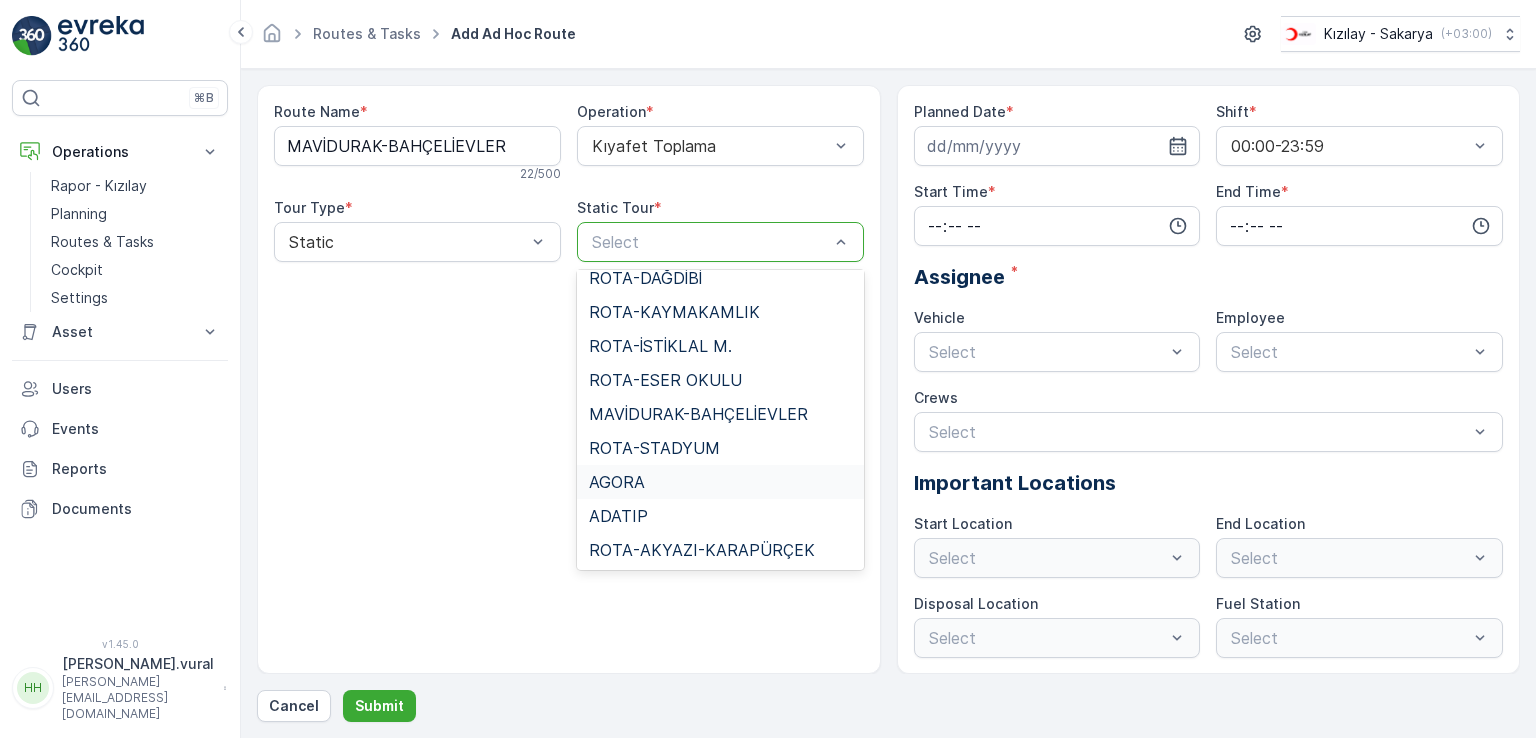 scroll, scrollTop: 1306, scrollLeft: 0, axis: vertical 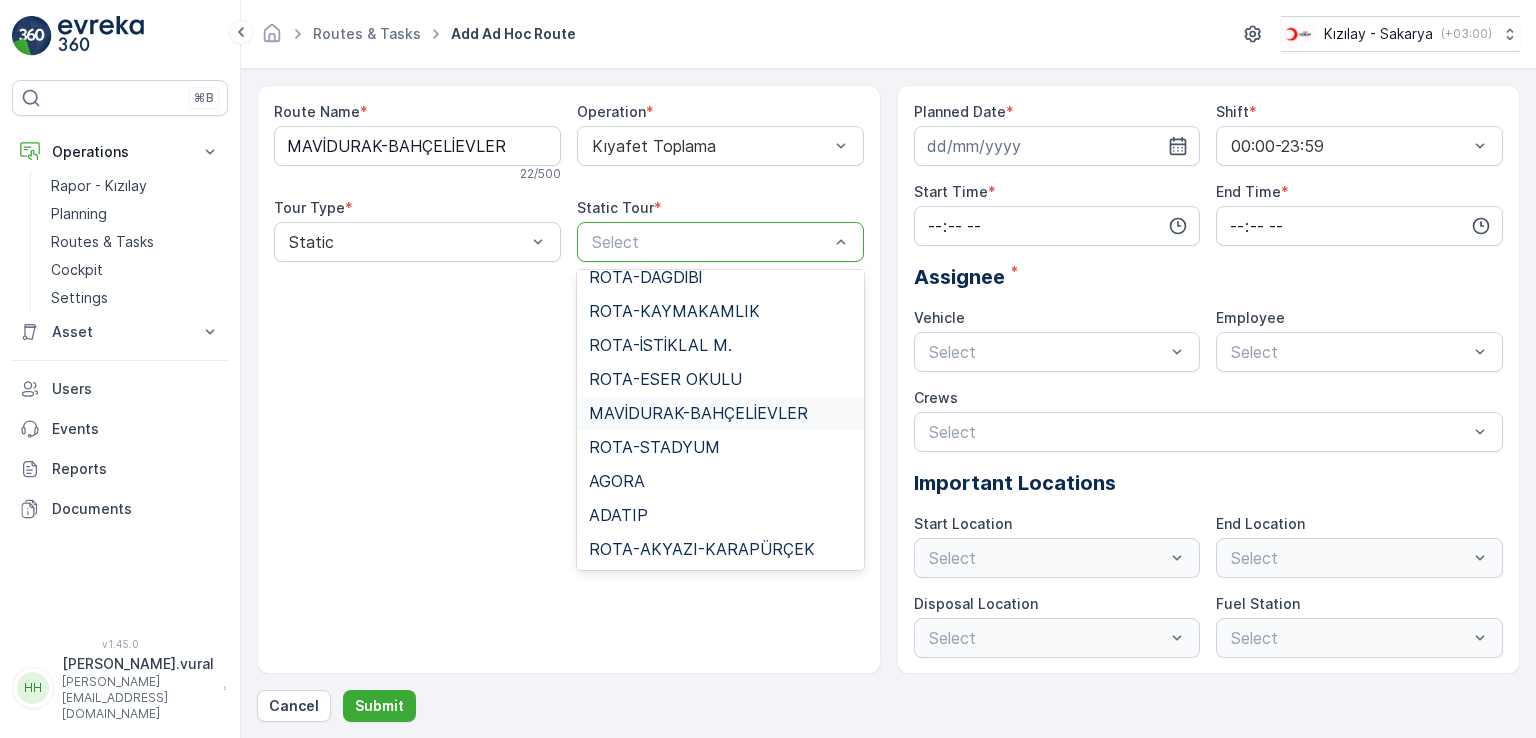 click on "MAVİDURAK-BAHÇELİEVLER" at bounding box center (698, 413) 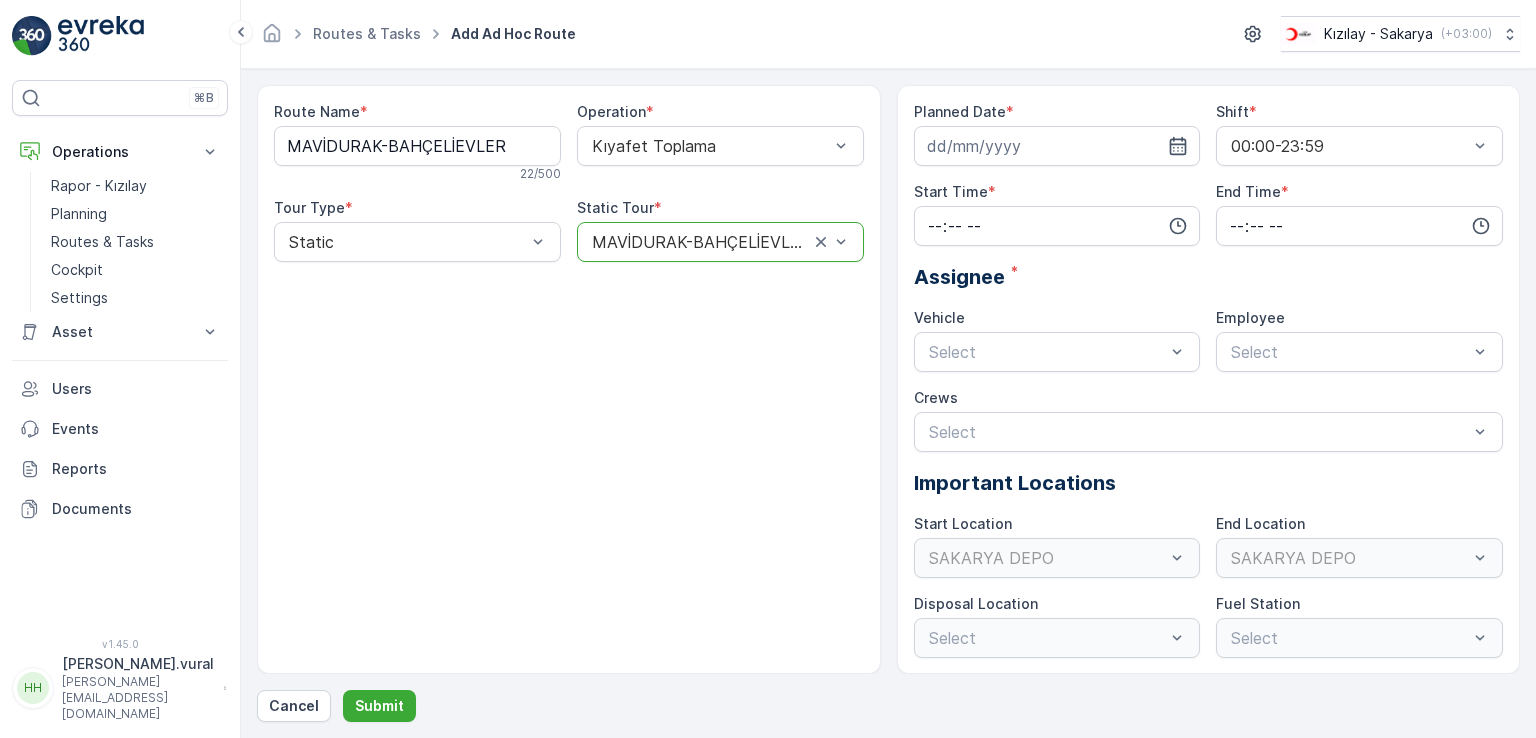 click on "Planned Date *" at bounding box center (1057, 112) 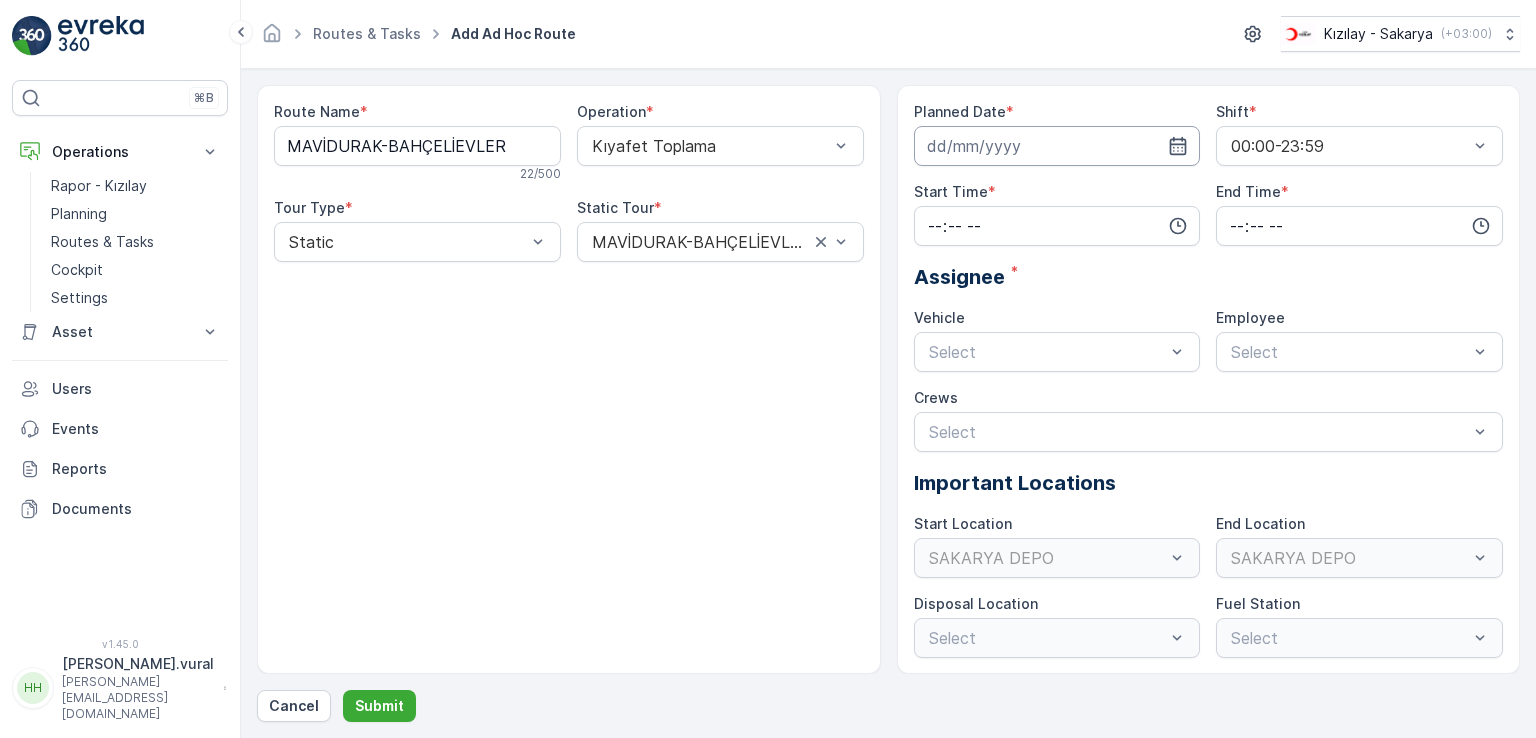 click at bounding box center (1057, 146) 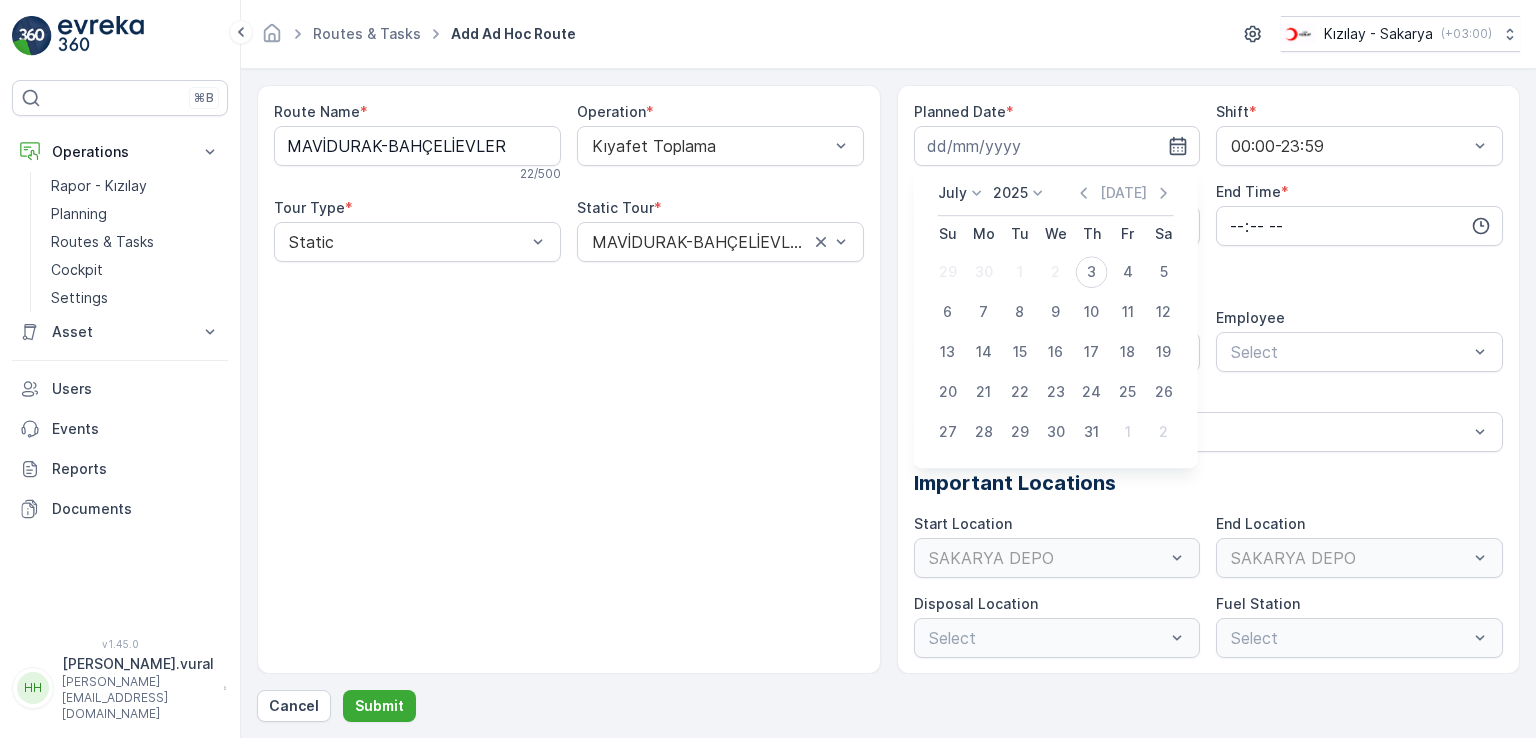 click on "3" at bounding box center (1092, 272) 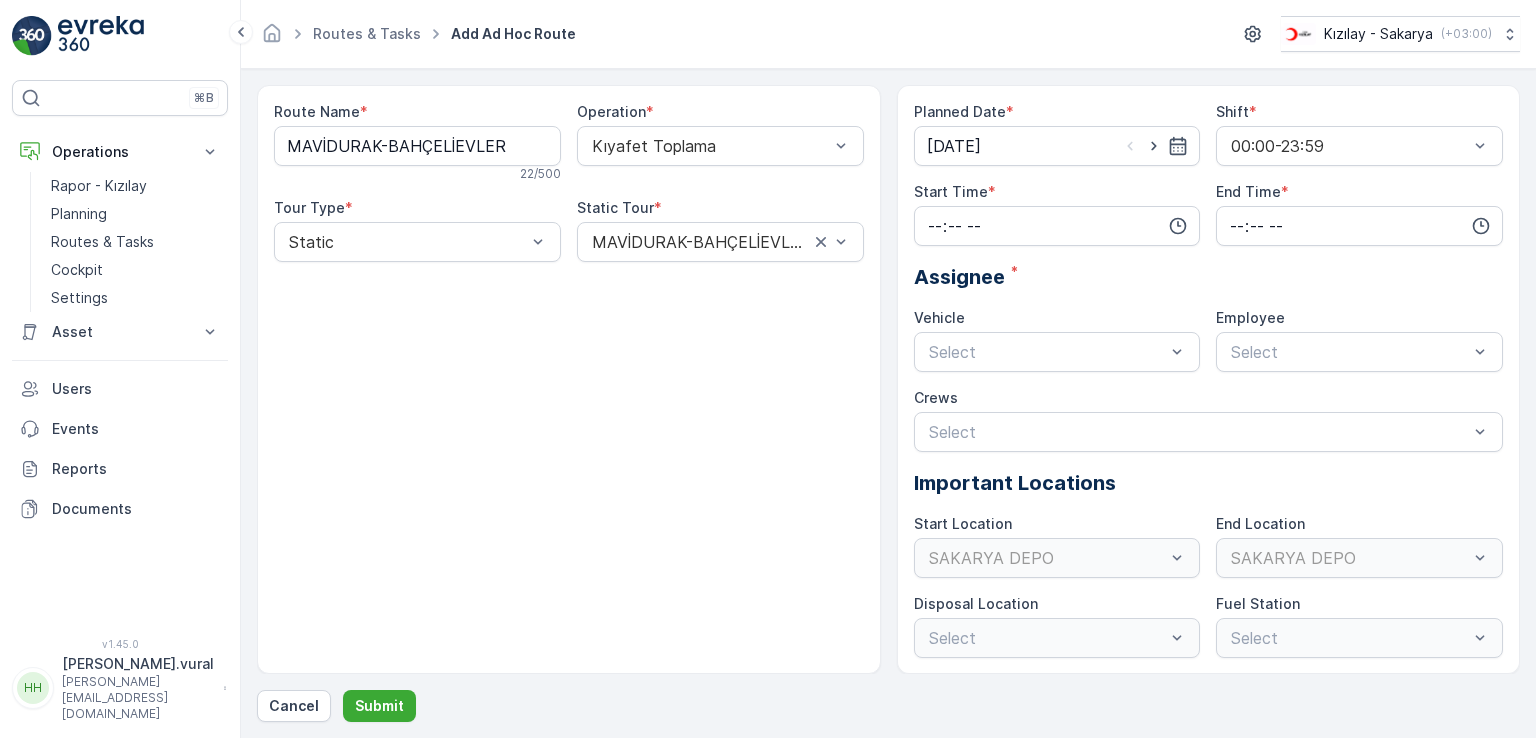 click at bounding box center [1057, 226] 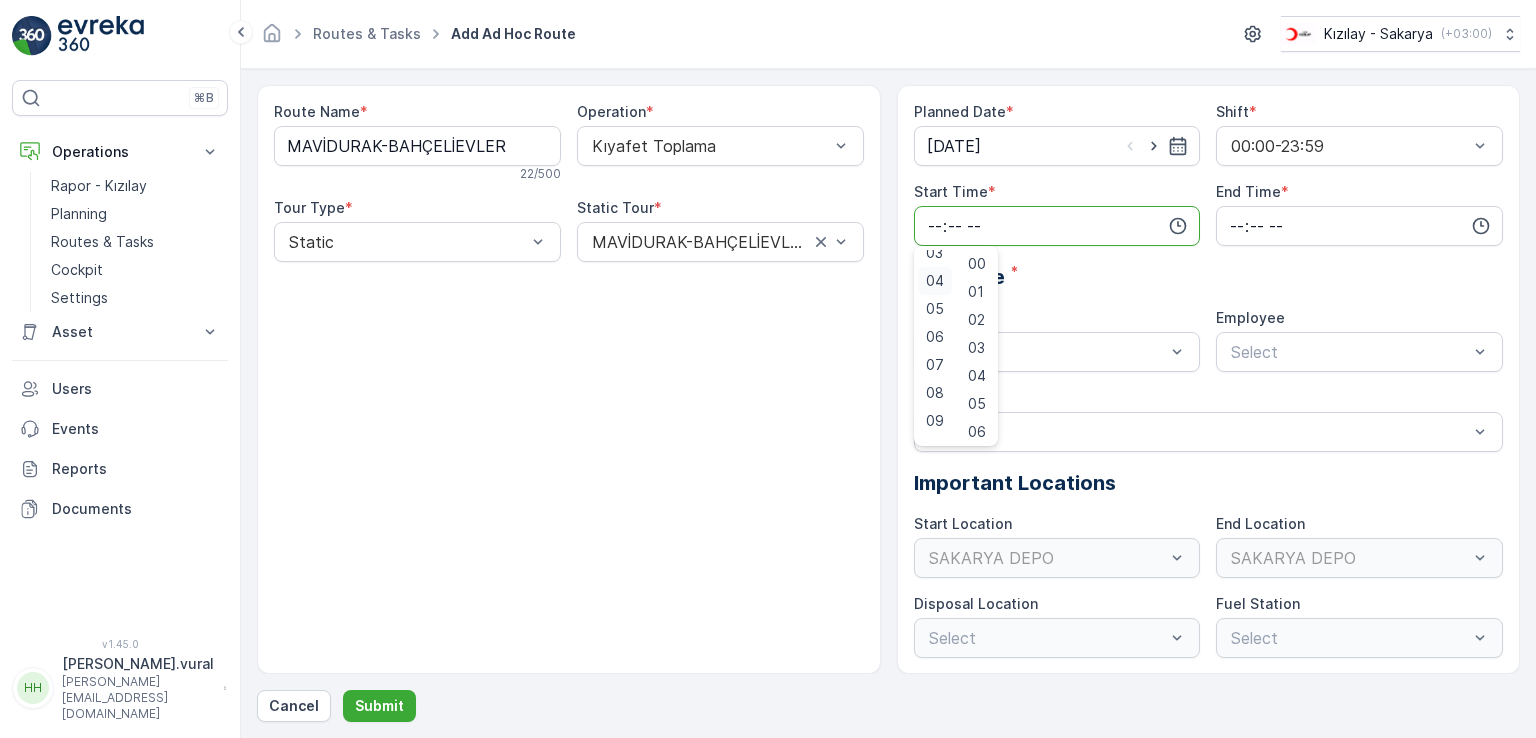 scroll, scrollTop: 100, scrollLeft: 0, axis: vertical 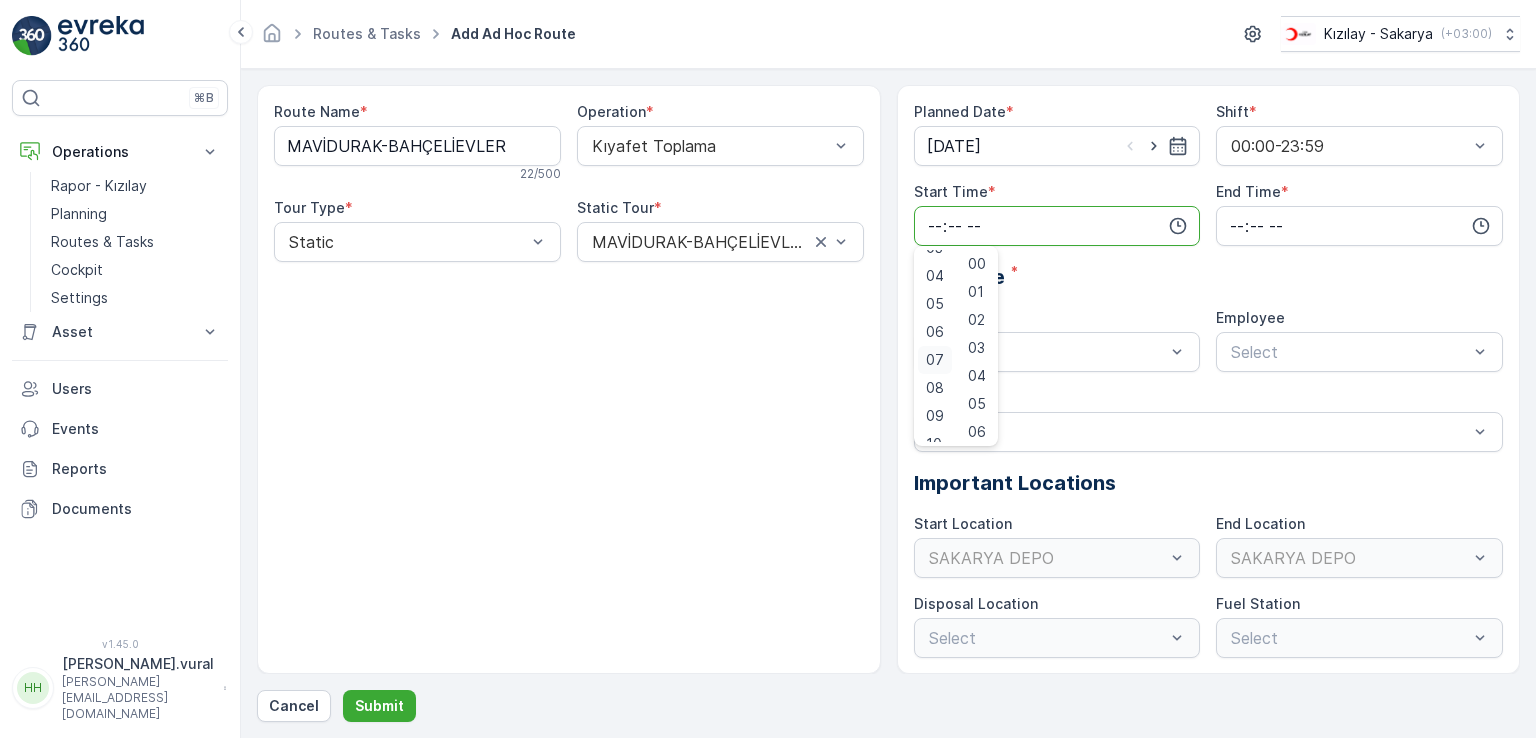 click on "07" at bounding box center [935, 360] 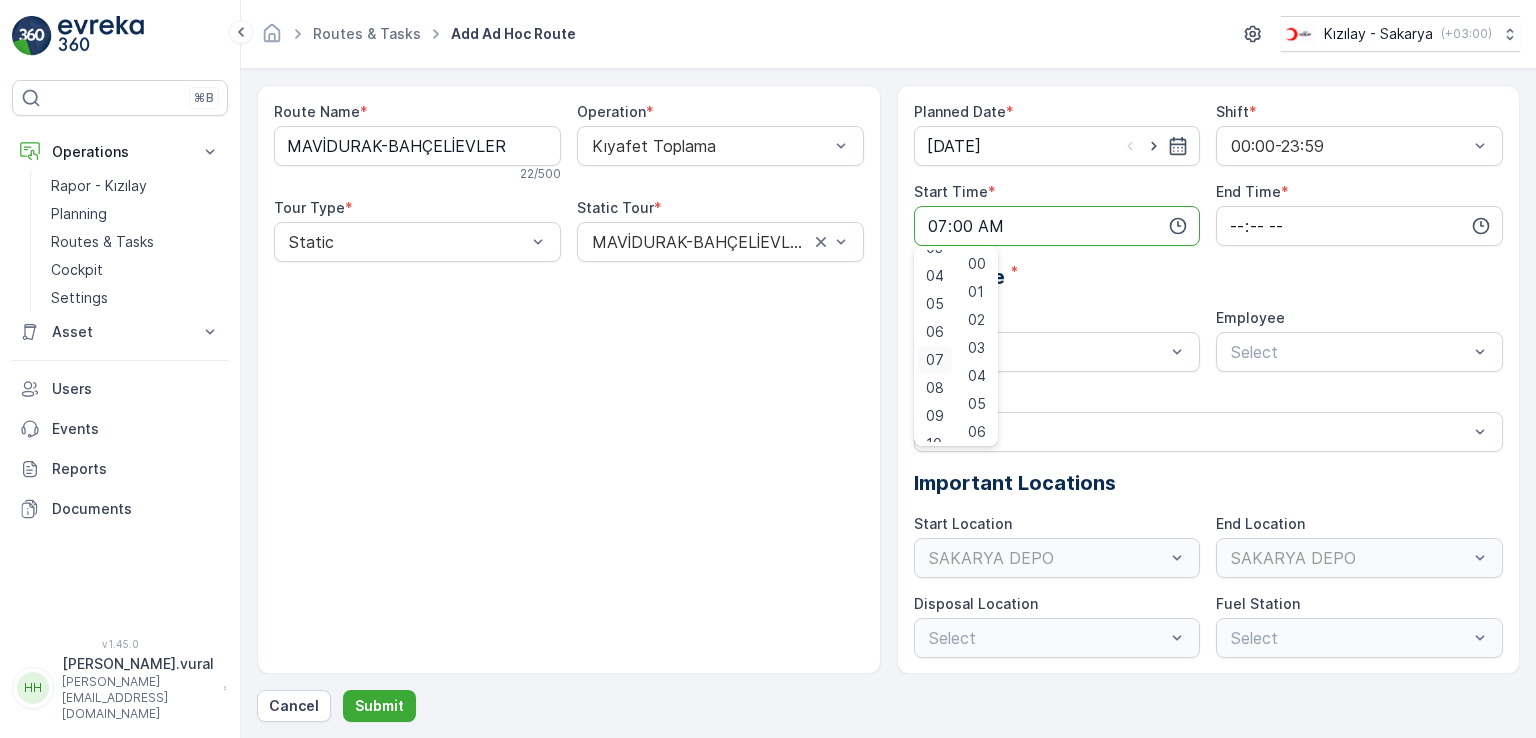 type on "07:00" 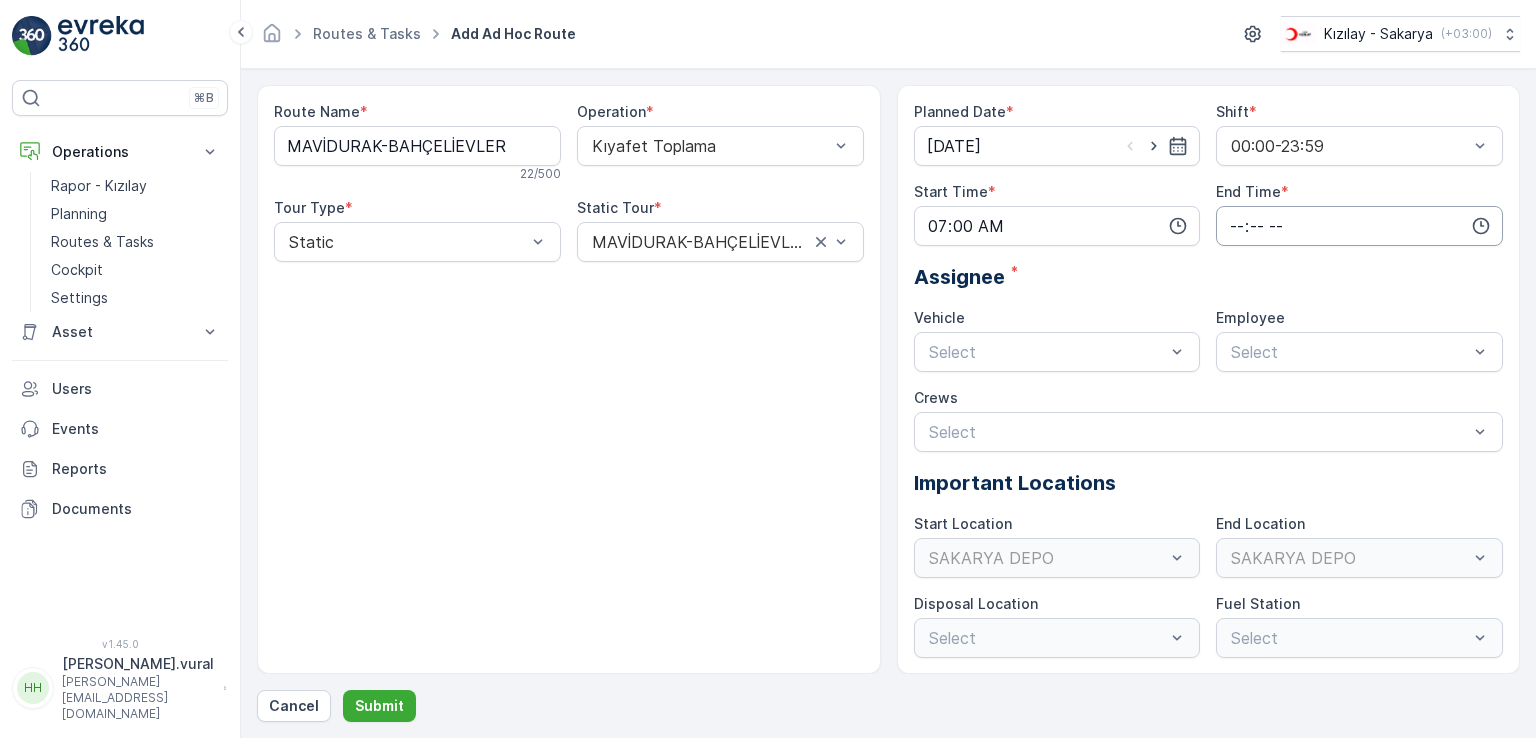 click at bounding box center (1359, 226) 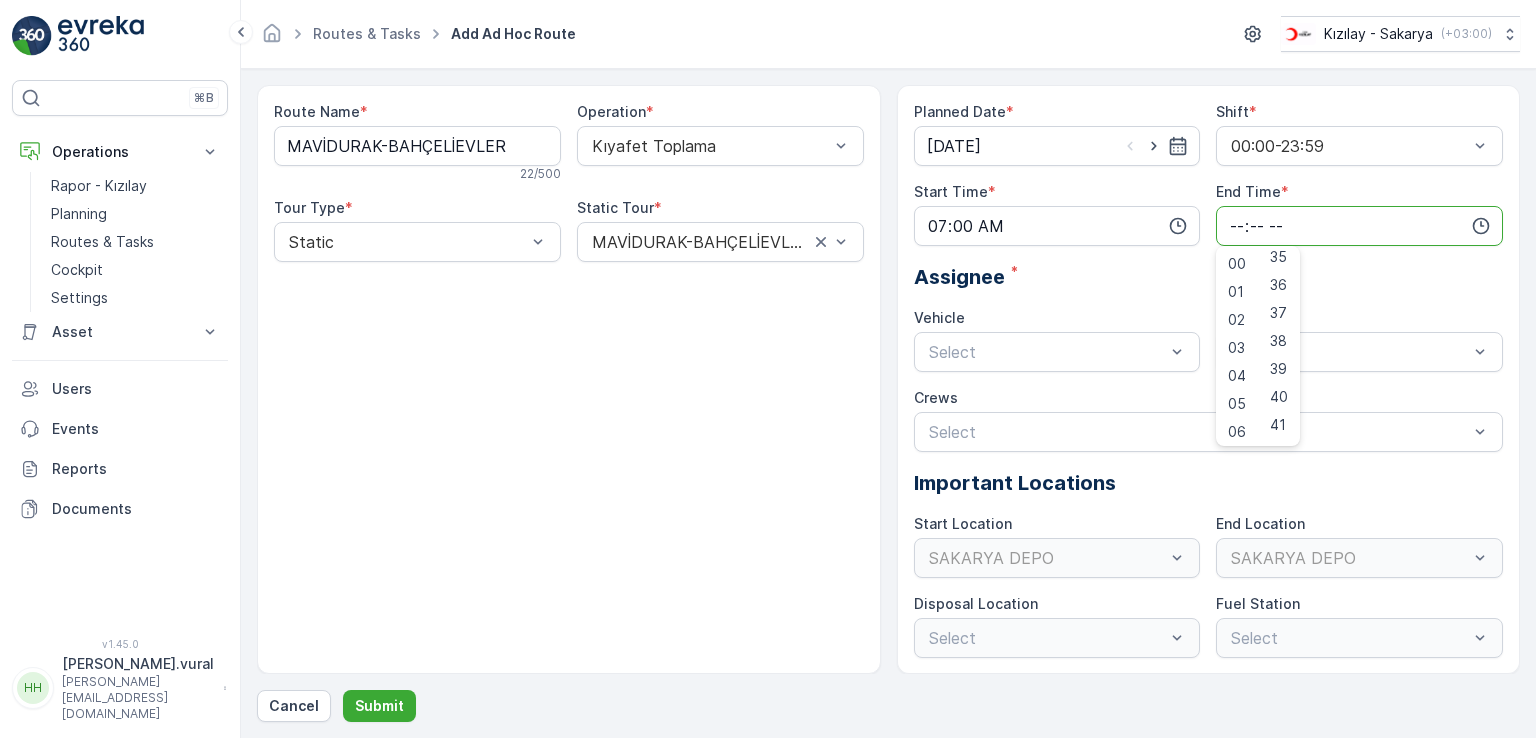 scroll, scrollTop: 1000, scrollLeft: 0, axis: vertical 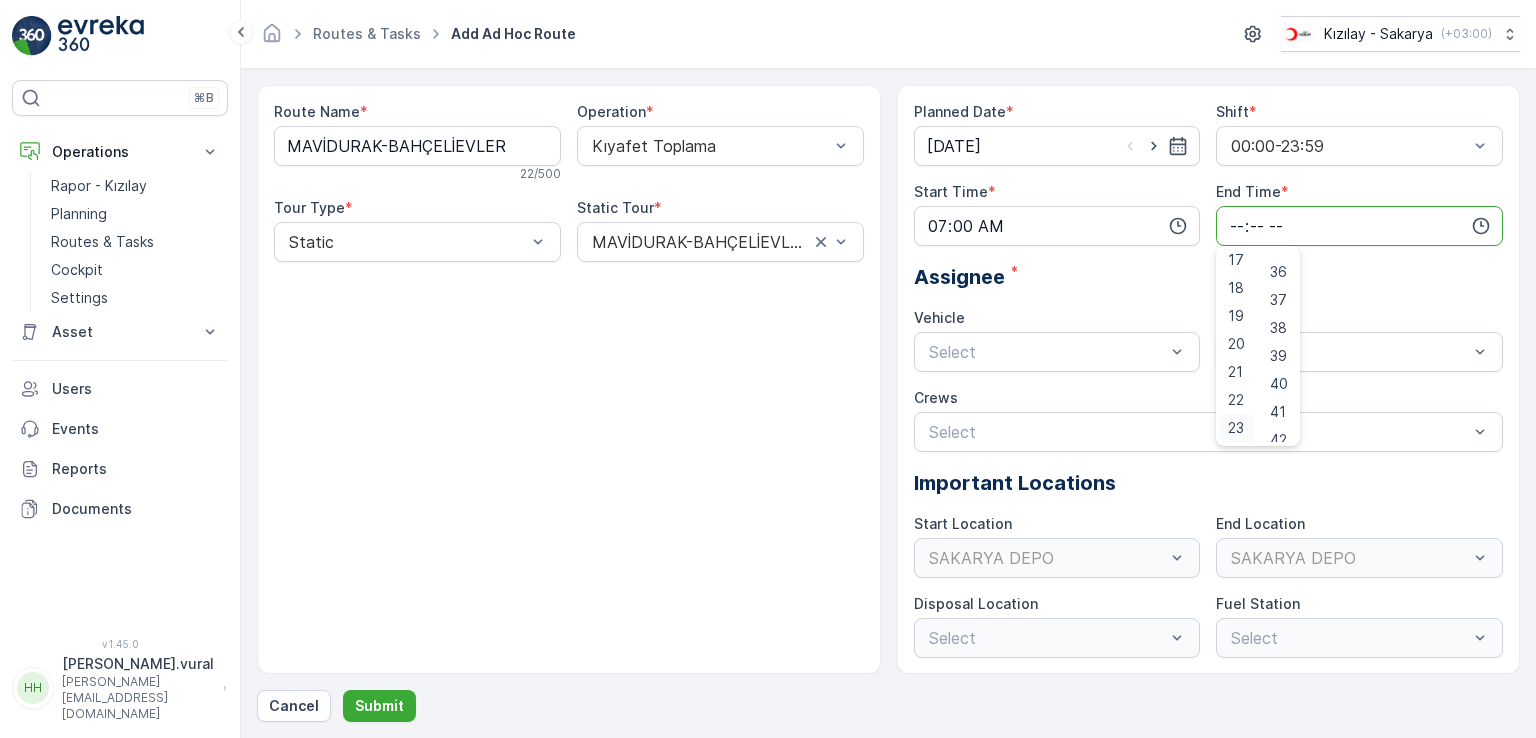 click on "23" at bounding box center (1236, 428) 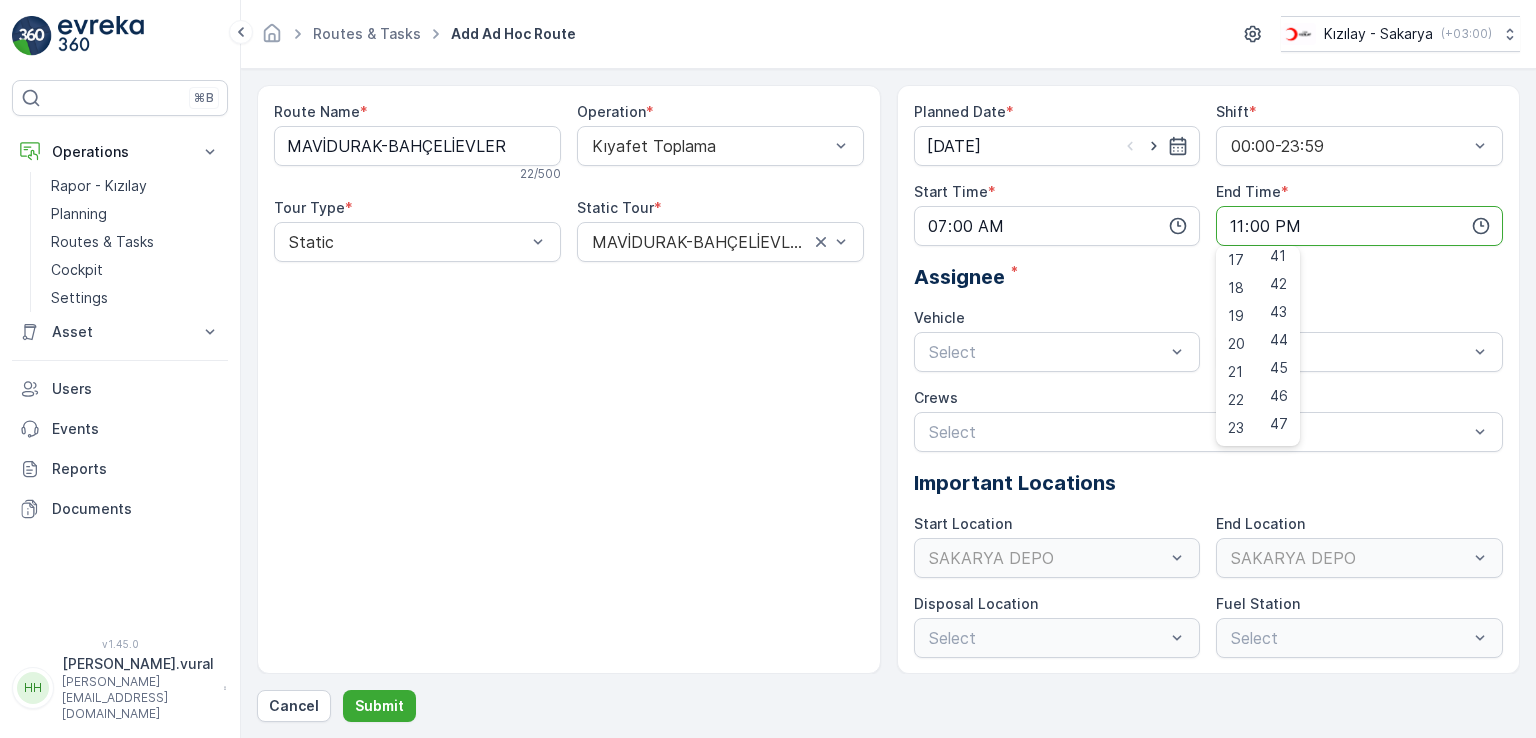 scroll, scrollTop: 1488, scrollLeft: 0, axis: vertical 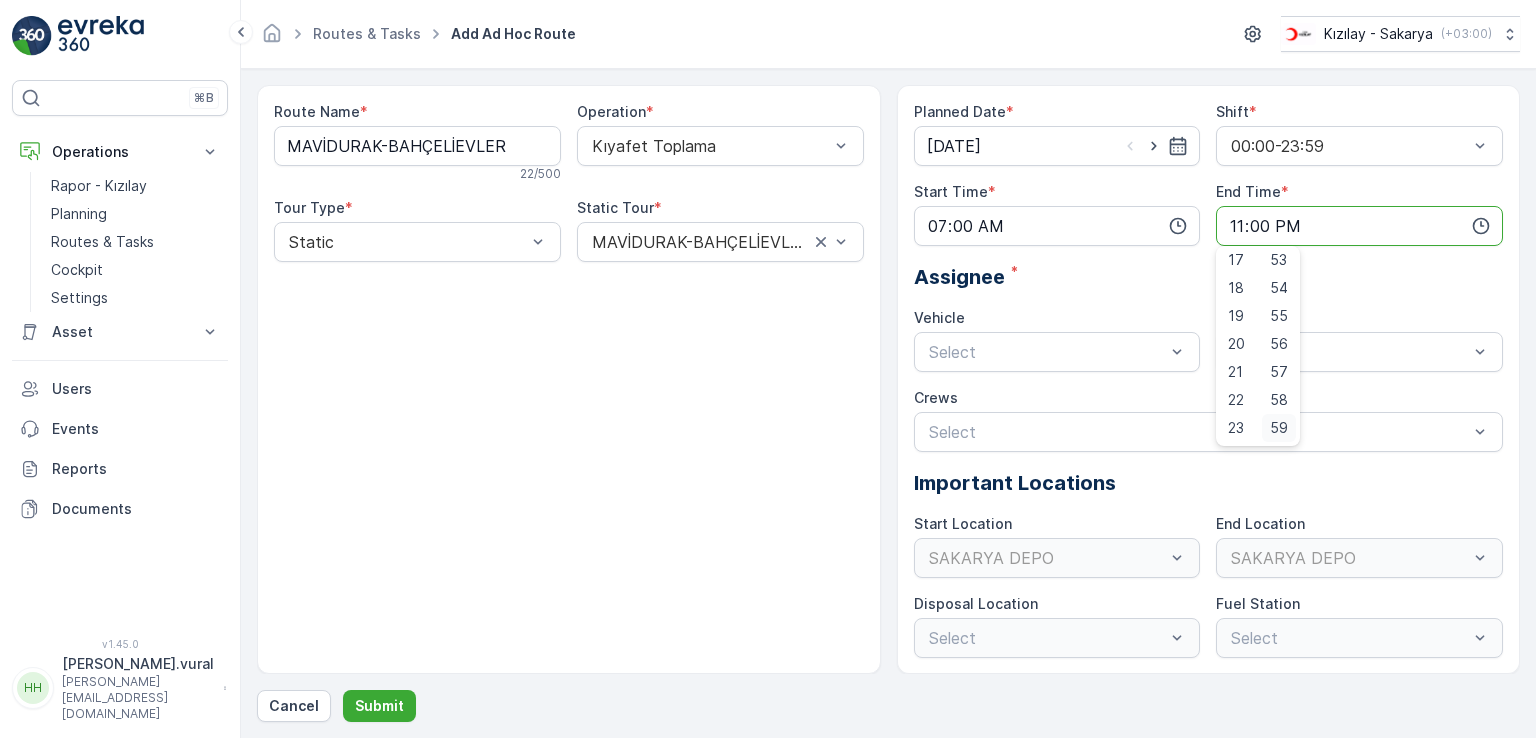 click on "59" at bounding box center [1279, 428] 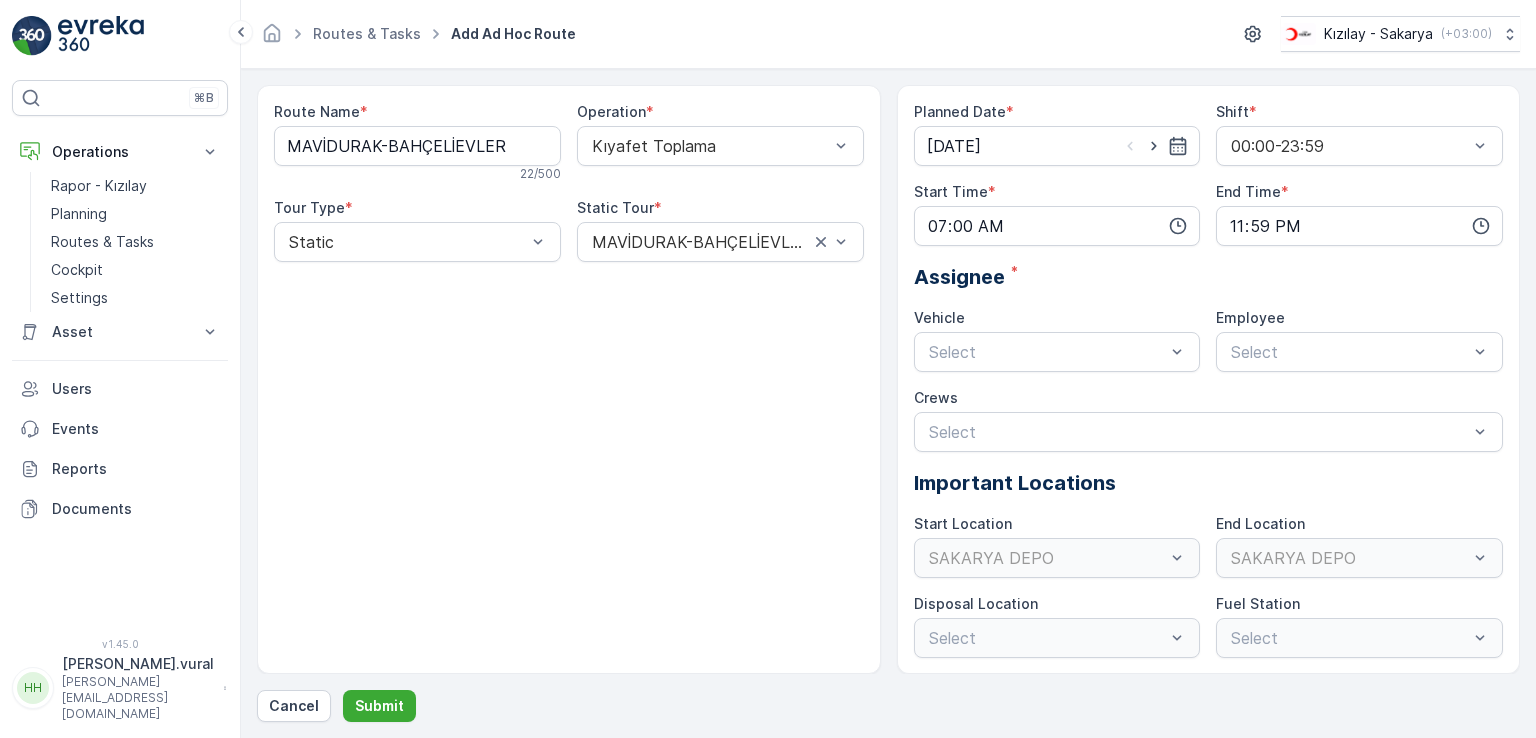 click on "Vehicle" at bounding box center (1057, 318) 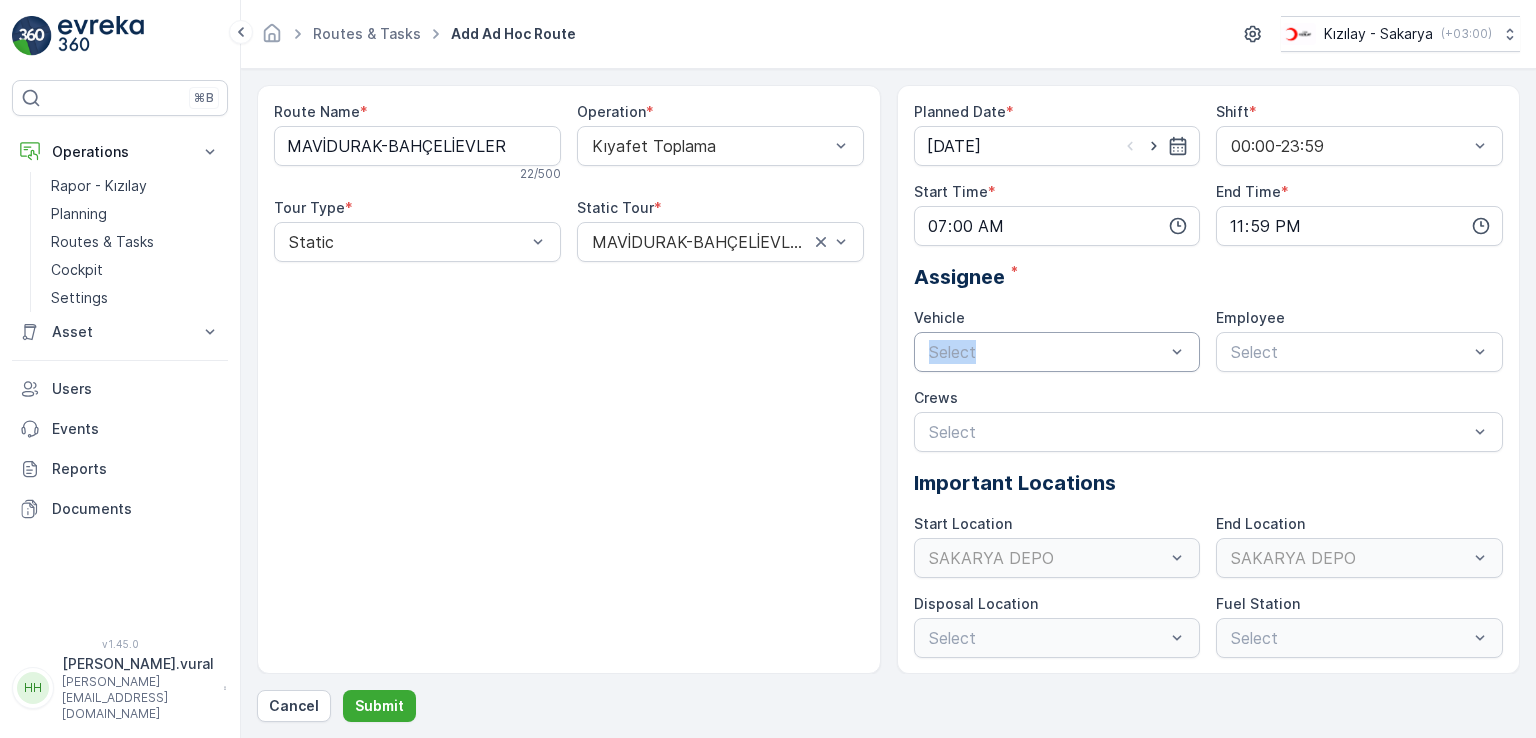 drag, startPoint x: 1033, startPoint y: 316, endPoint x: 1029, endPoint y: 342, distance: 26.305893 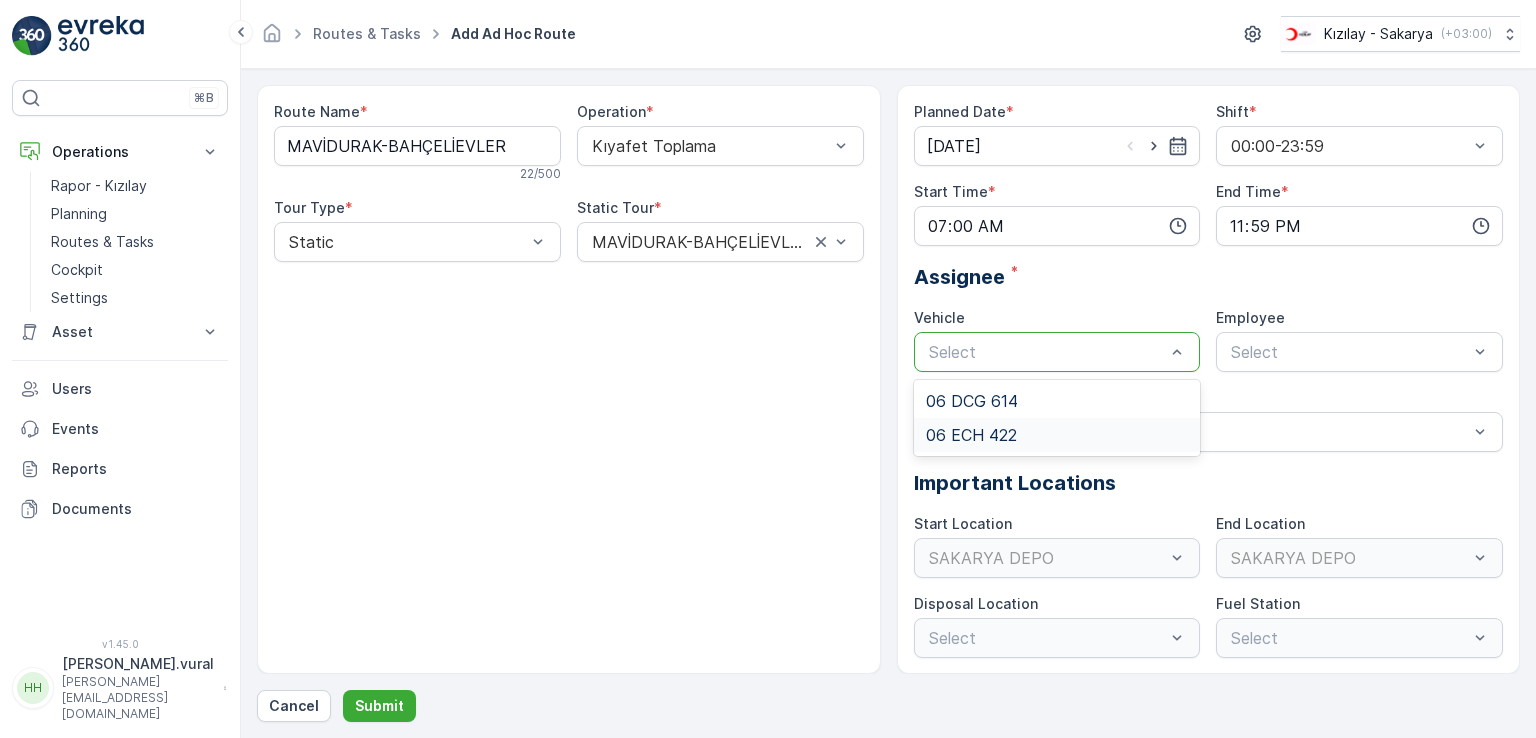 click on "06 ECH 422" at bounding box center (971, 435) 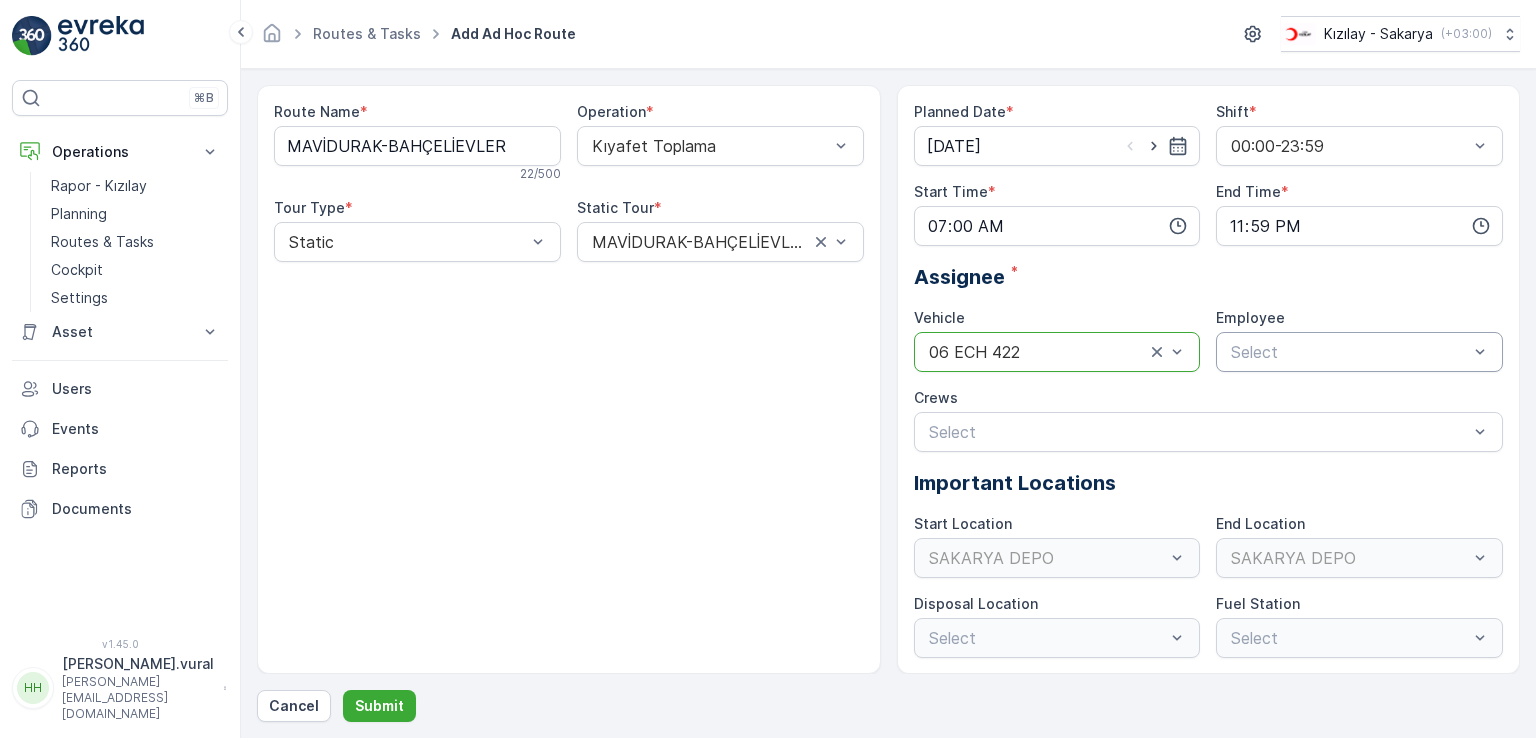 click at bounding box center (1349, 352) 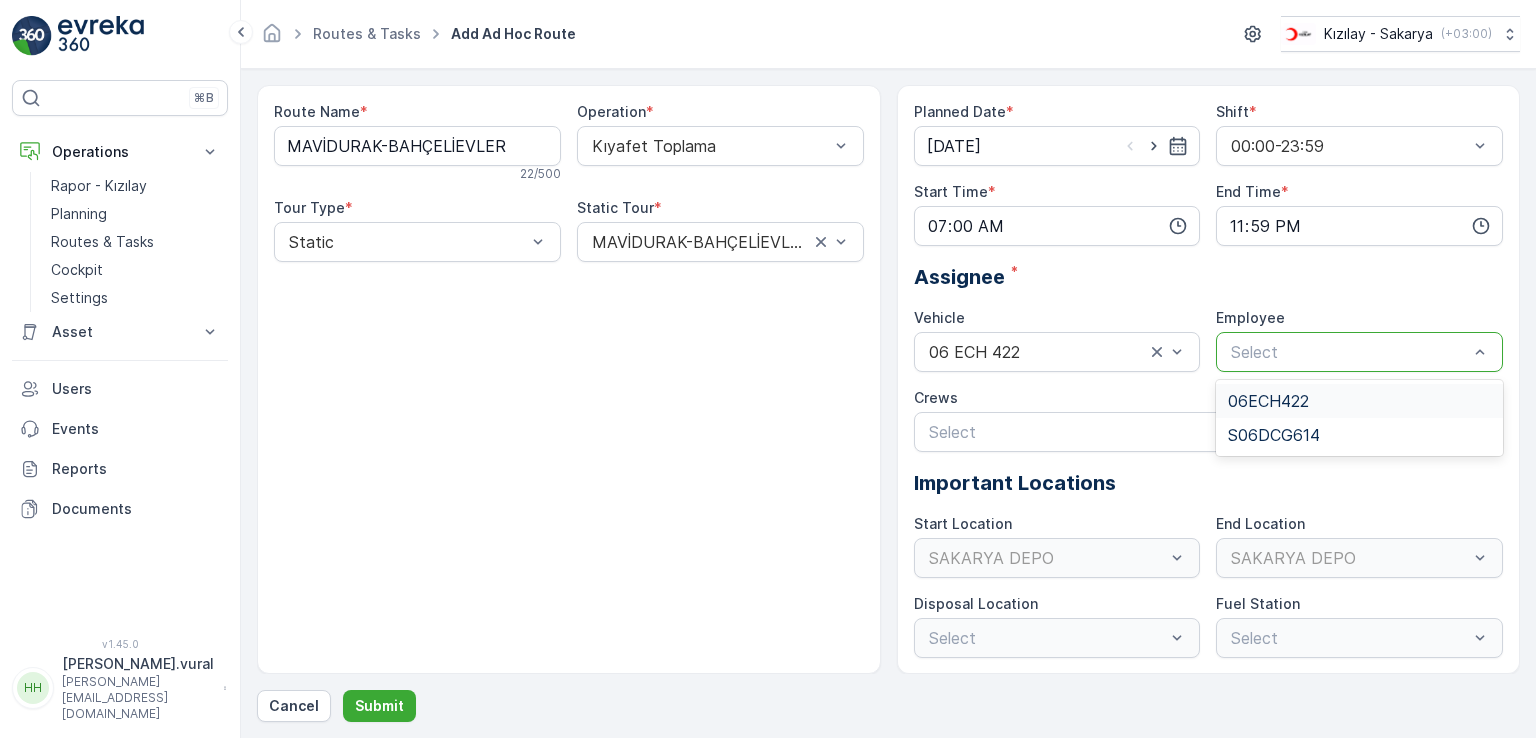 click on "06ECH422" at bounding box center [1268, 401] 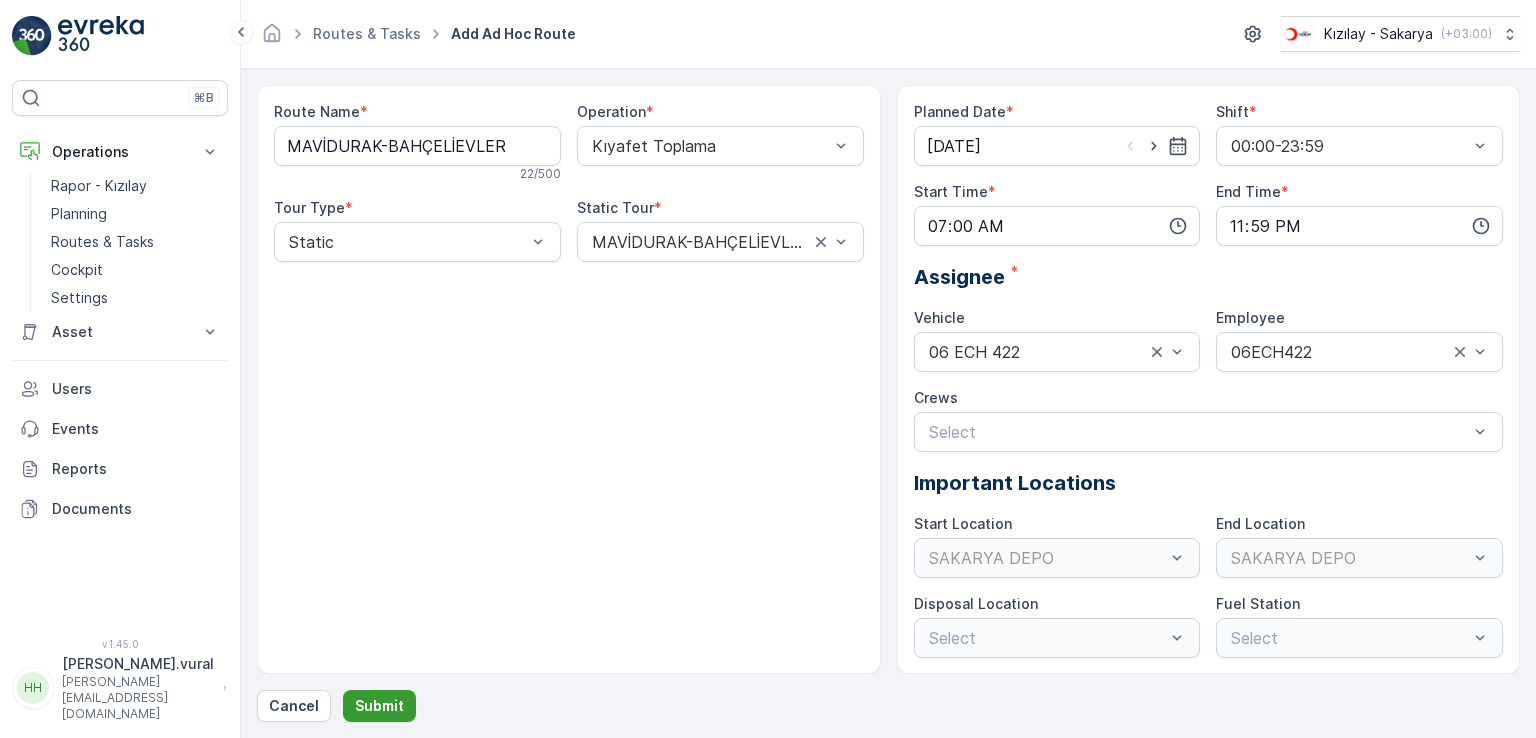 click on "Submit" at bounding box center (379, 706) 